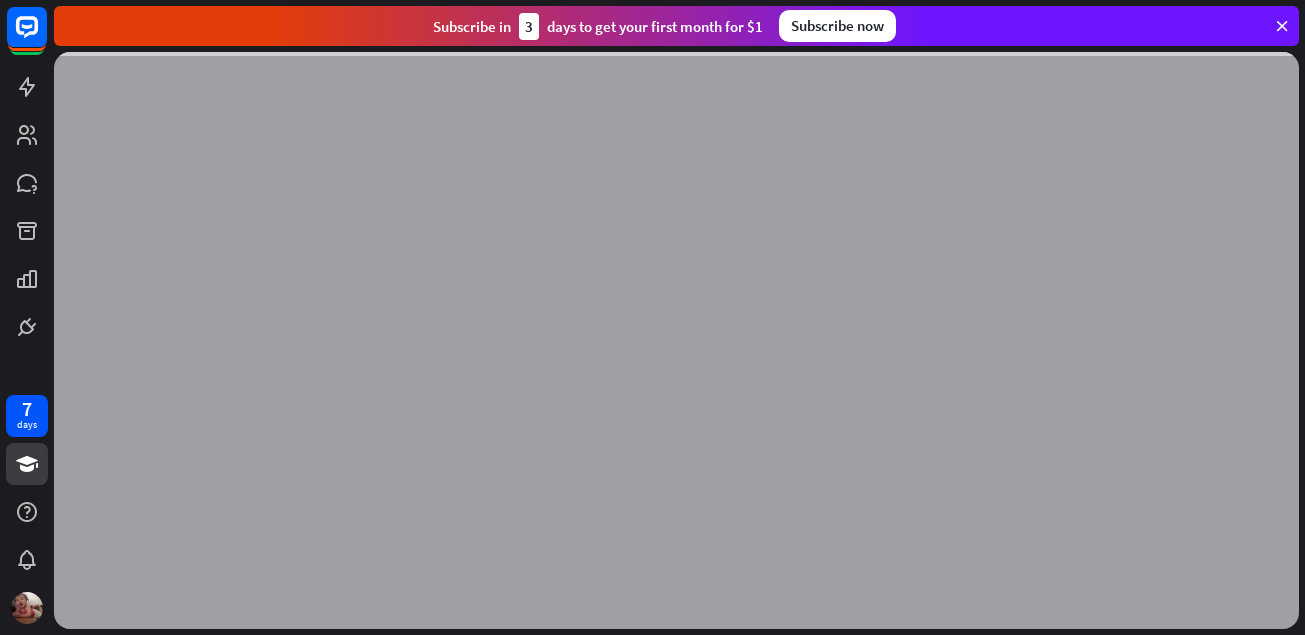 scroll, scrollTop: 0, scrollLeft: 0, axis: both 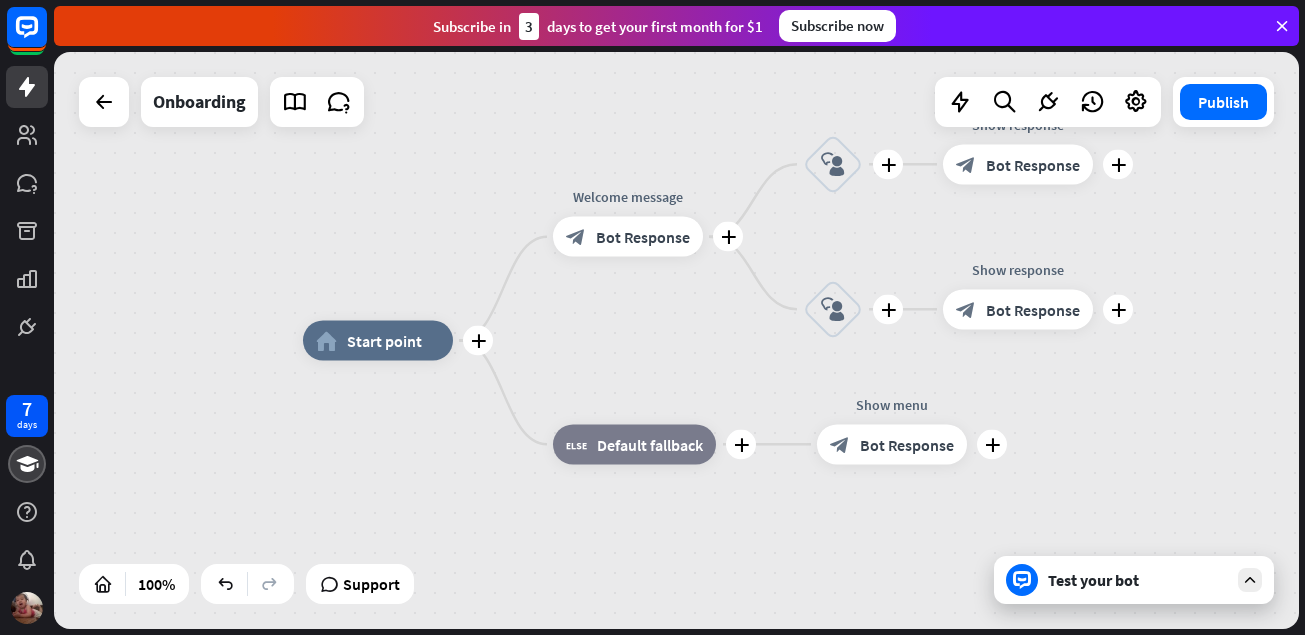 click at bounding box center (1282, 26) 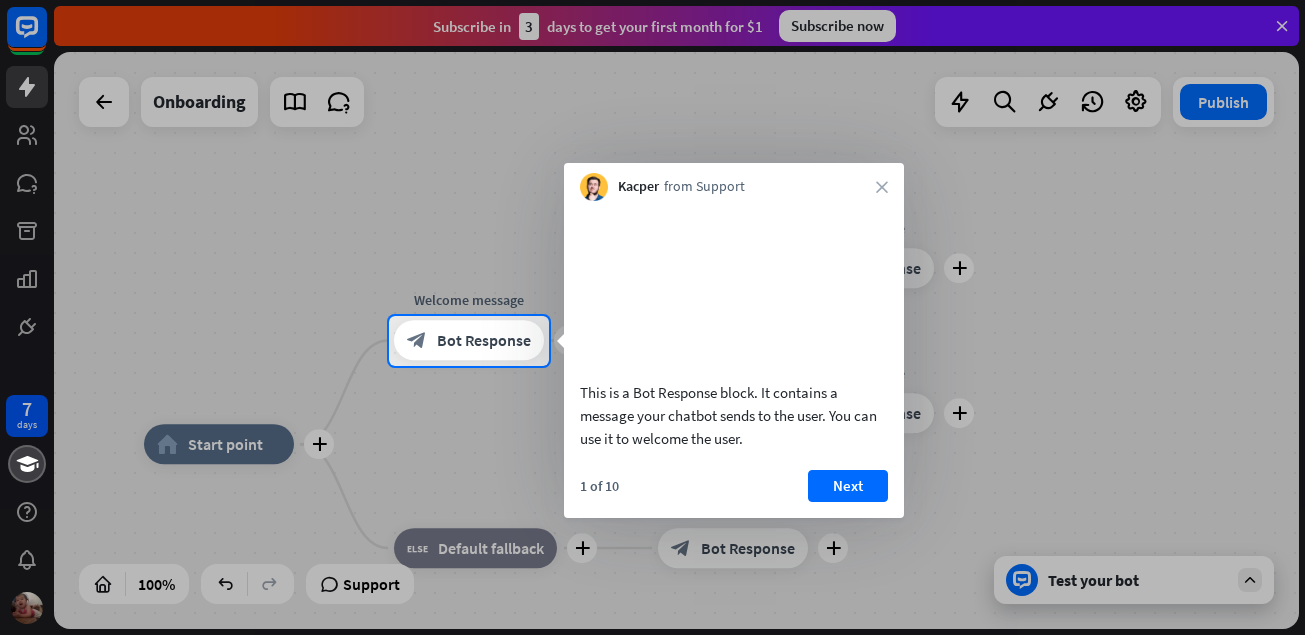 scroll, scrollTop: 0, scrollLeft: 0, axis: both 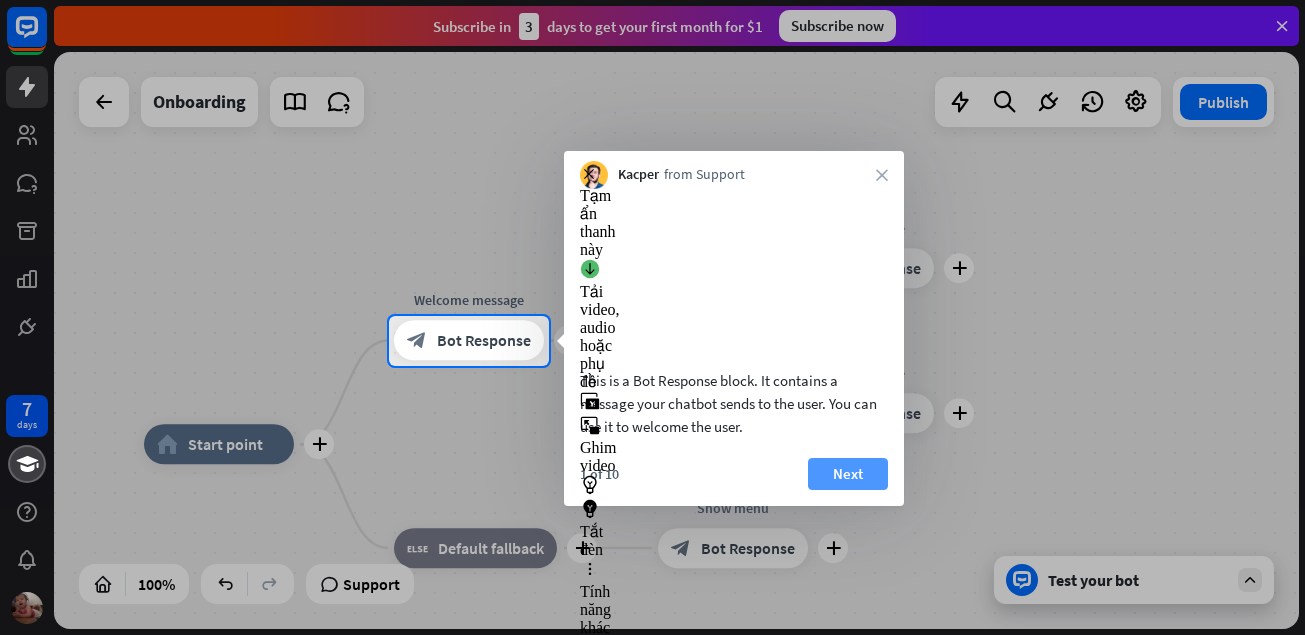 click on "Next" at bounding box center [848, 474] 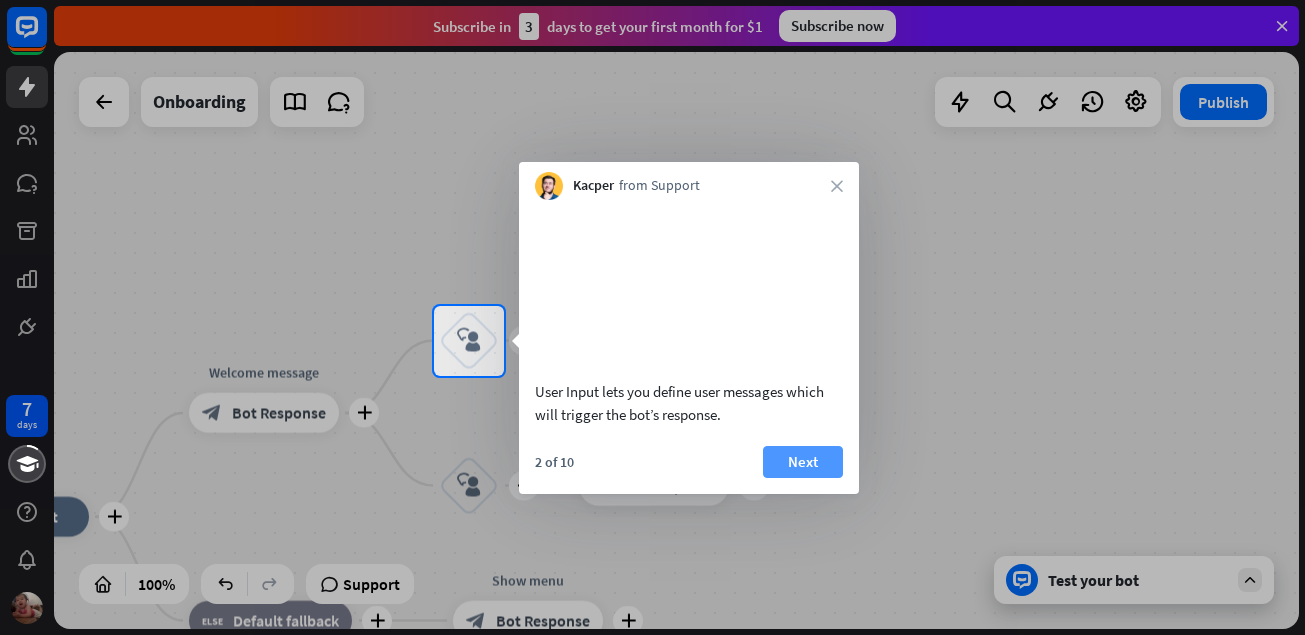 click on "Next" at bounding box center (803, 462) 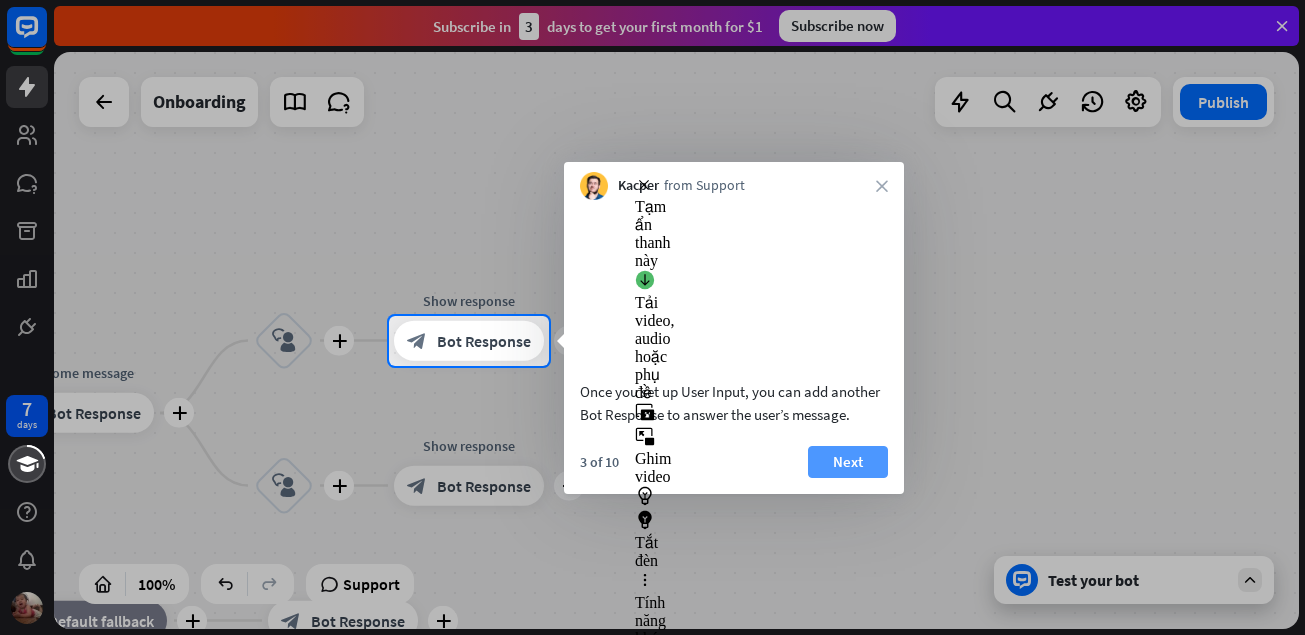 click on "Next" at bounding box center [848, 462] 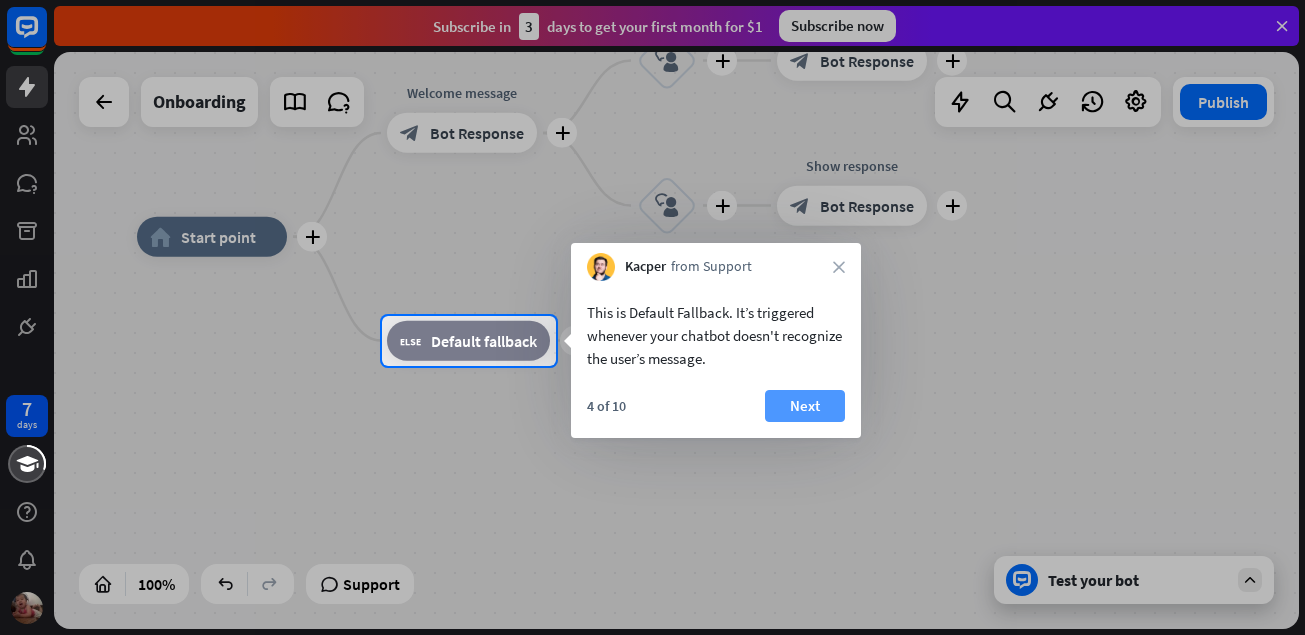click on "Next" at bounding box center (805, 406) 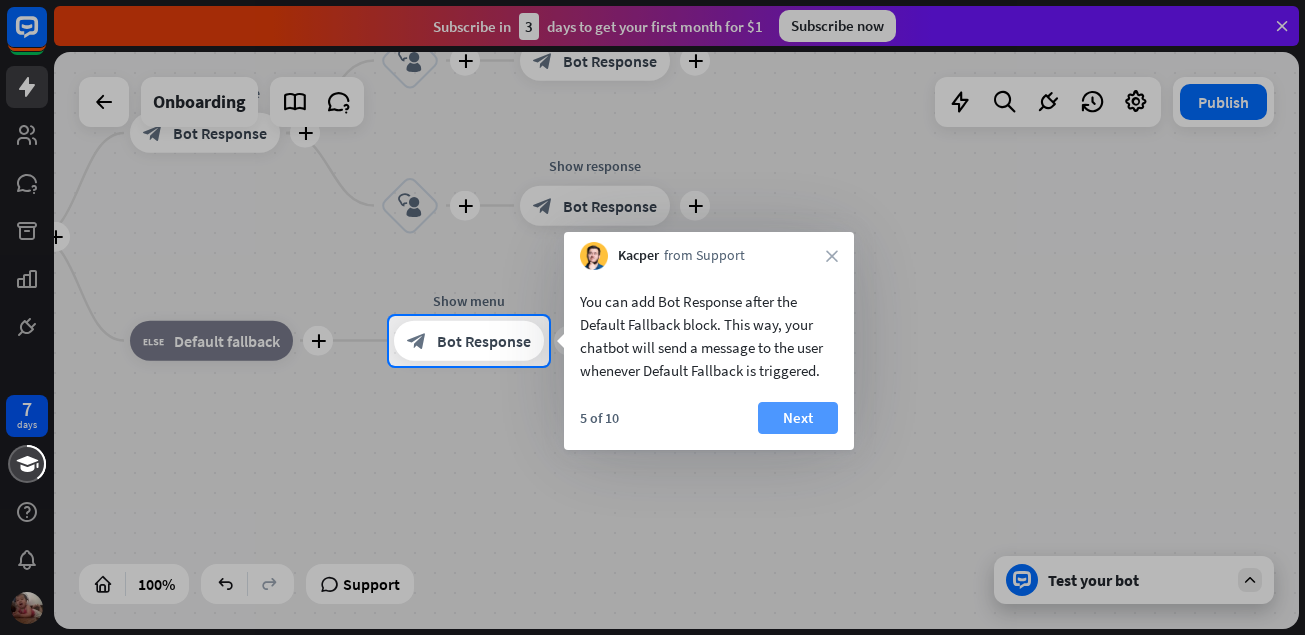 click on "Next" at bounding box center (798, 418) 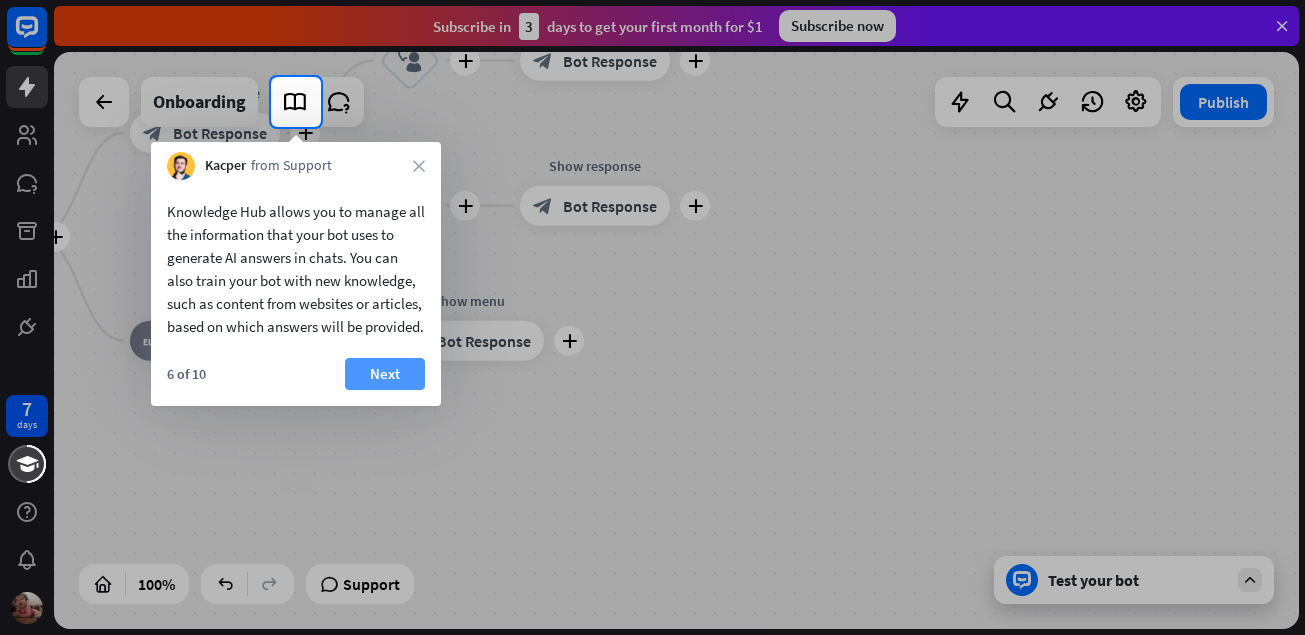 click on "Next" at bounding box center [385, 374] 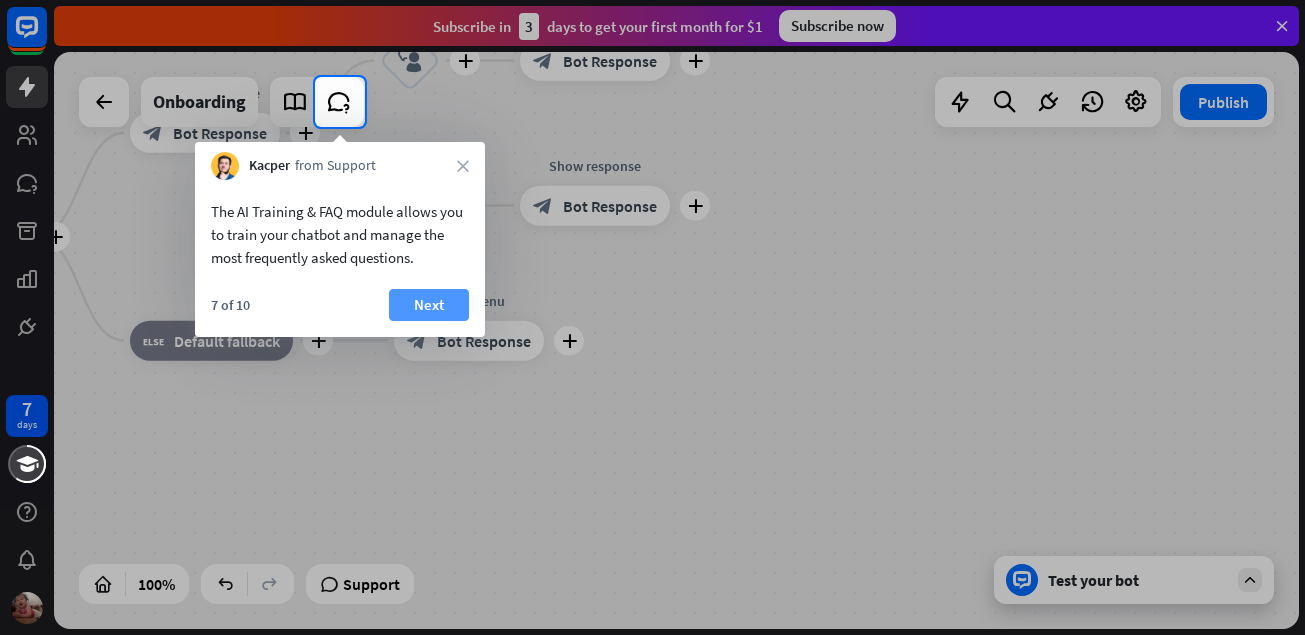 click on "Next" at bounding box center (429, 305) 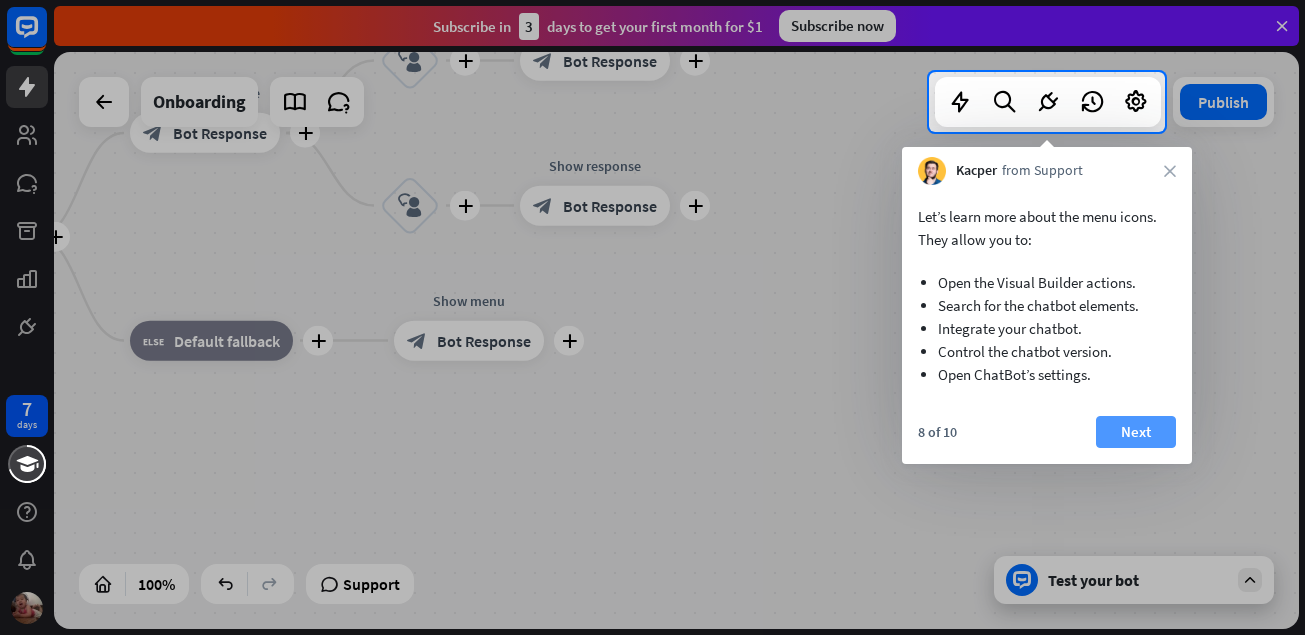 click on "Next" at bounding box center (1136, 432) 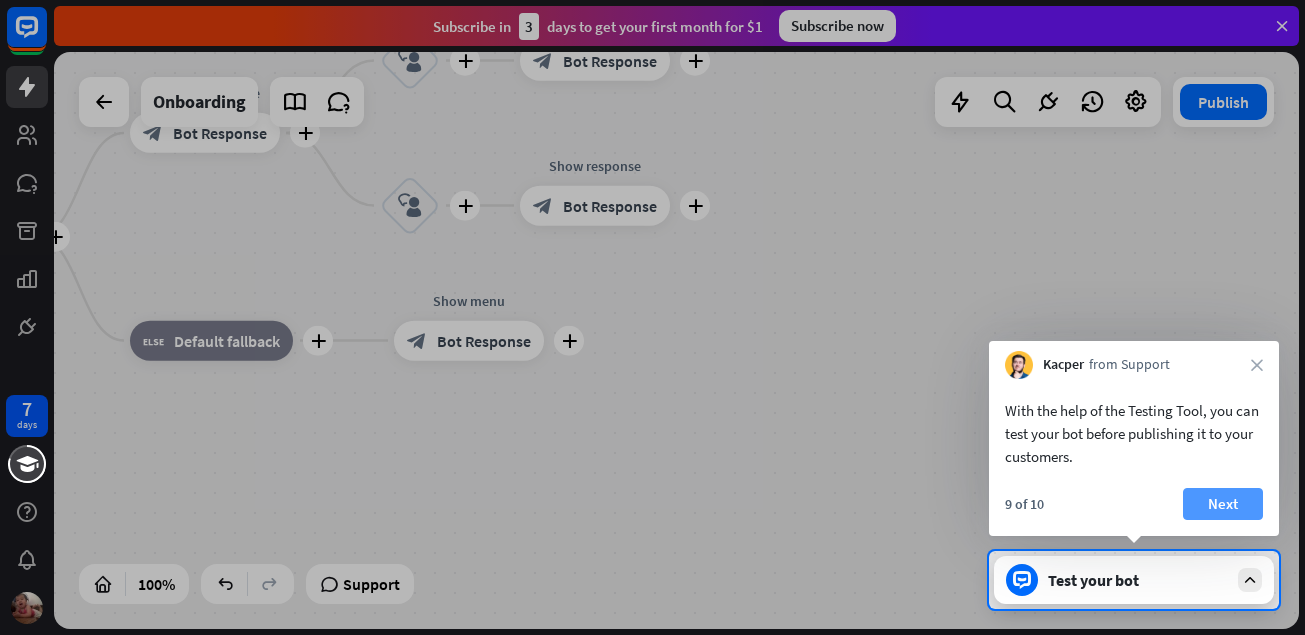 click on "Next" at bounding box center (1223, 504) 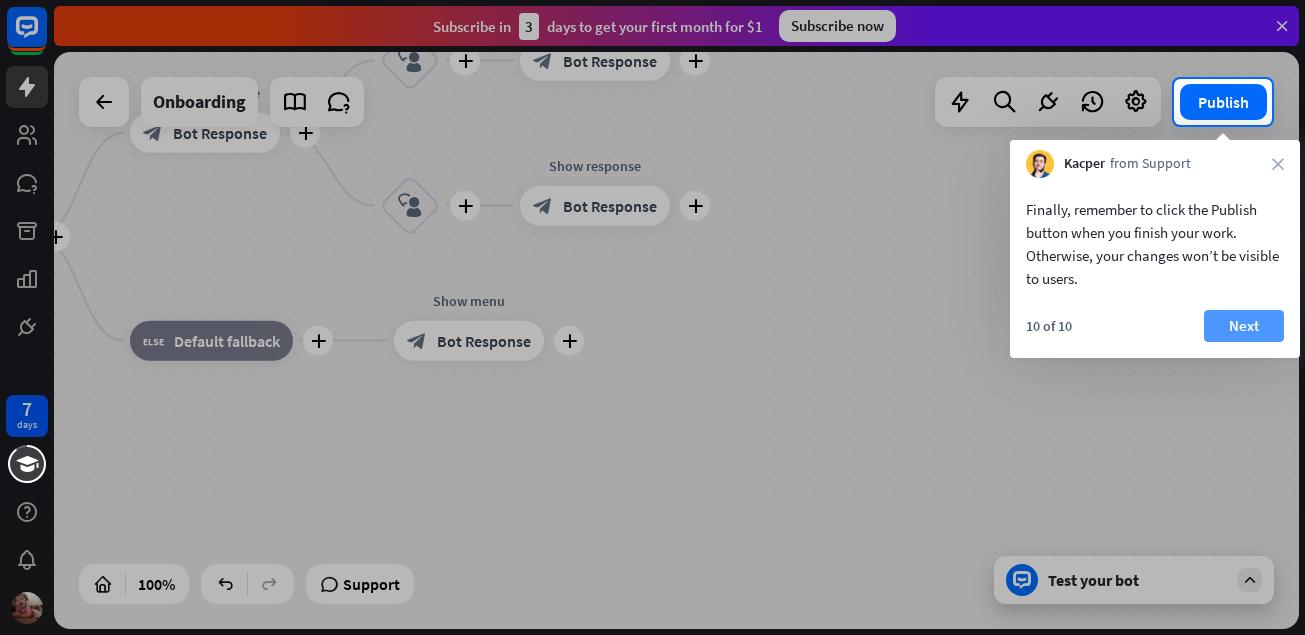 click on "Next" at bounding box center [1244, 326] 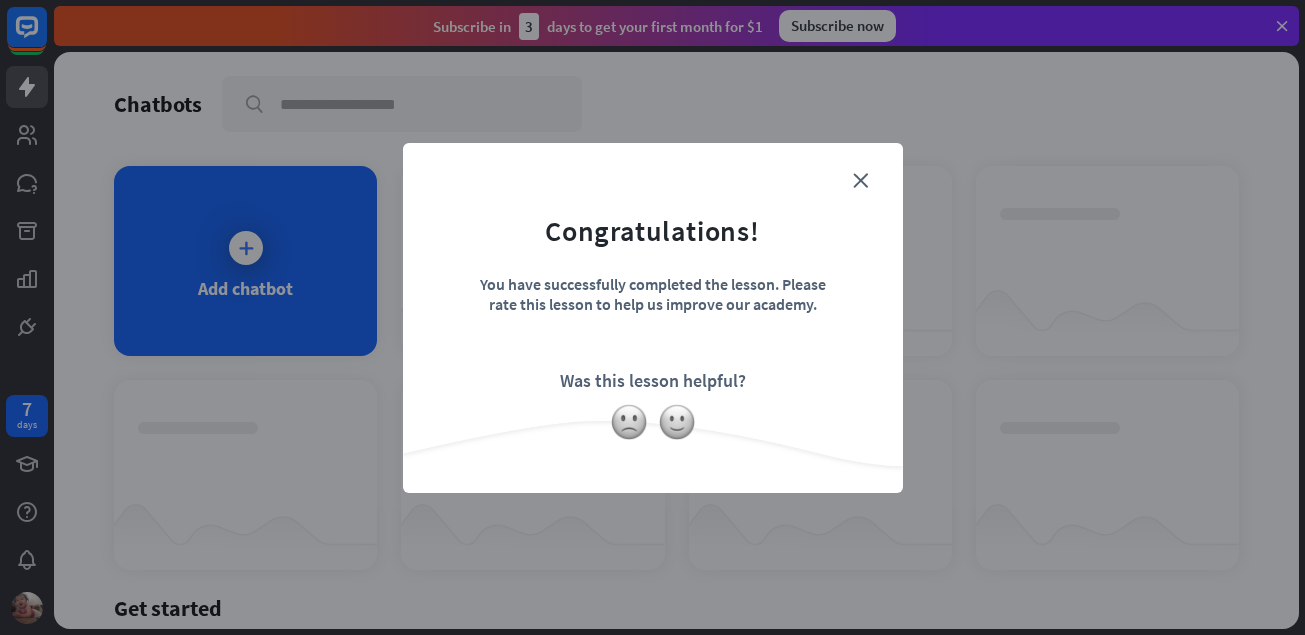 click on "close
Congratulations!
You have successfully completed the lesson.
Please rate this lesson to help us improve our
academy.
Was this lesson helpful?" at bounding box center [652, 317] 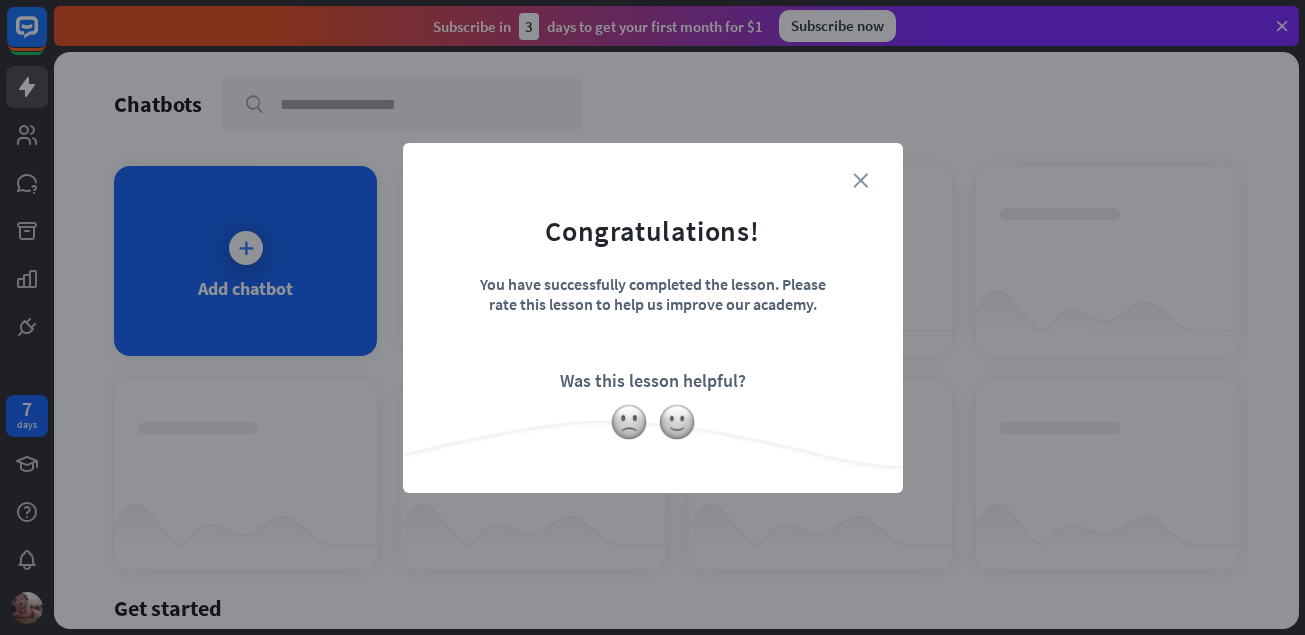 click on "close" at bounding box center (860, 180) 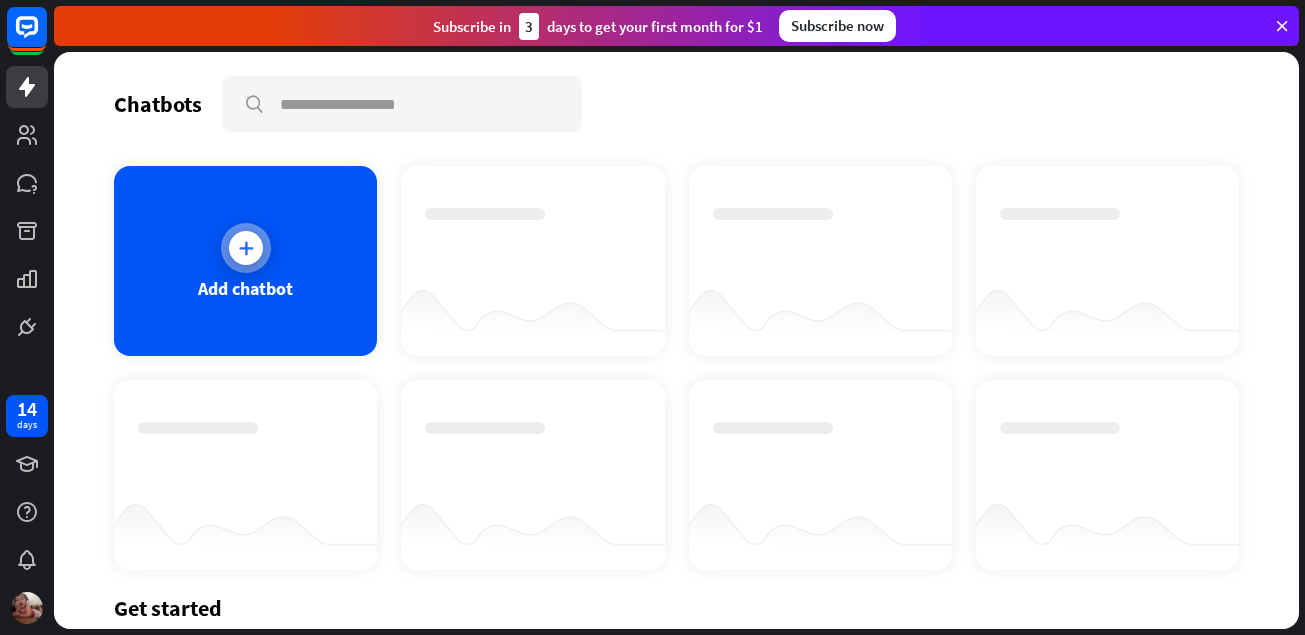 click at bounding box center (246, 248) 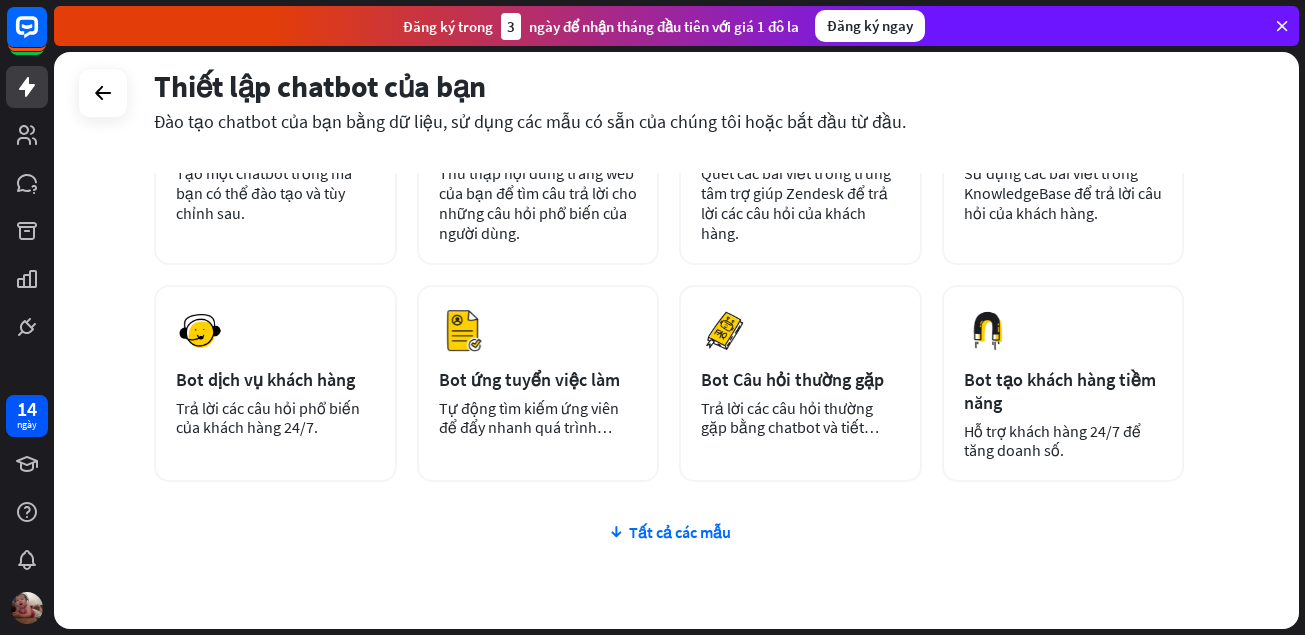 scroll, scrollTop: 293, scrollLeft: 0, axis: vertical 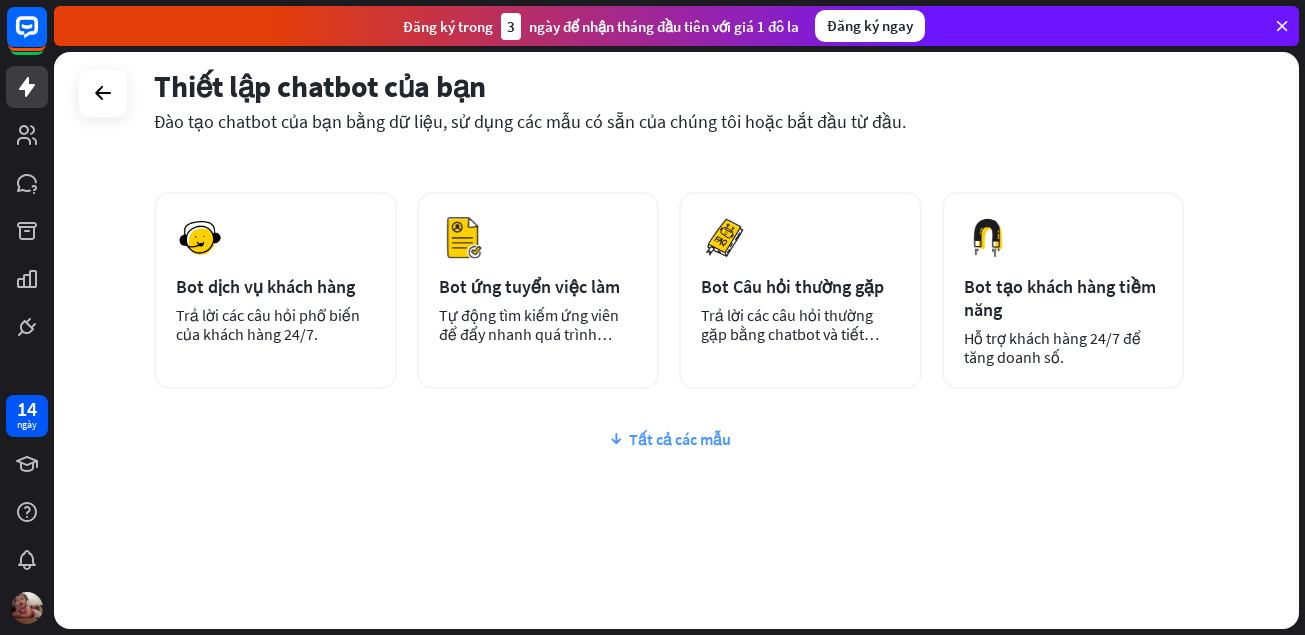 click on "Tất cả các mẫu" at bounding box center [680, 439] 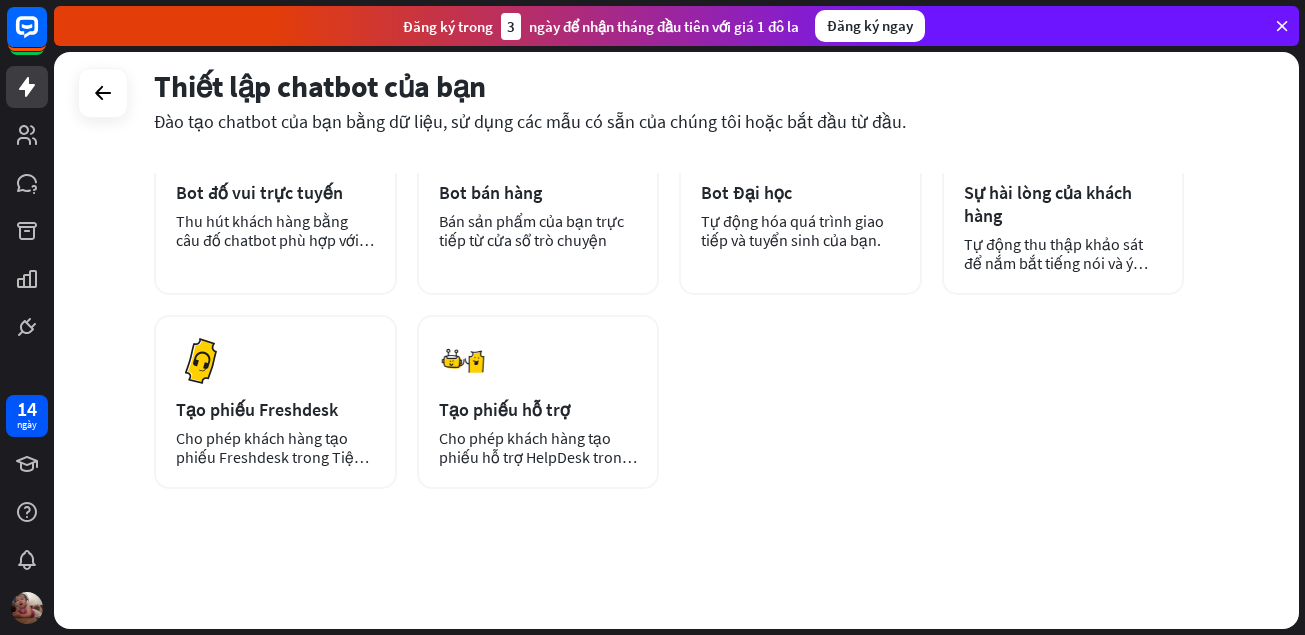 scroll, scrollTop: 304, scrollLeft: 0, axis: vertical 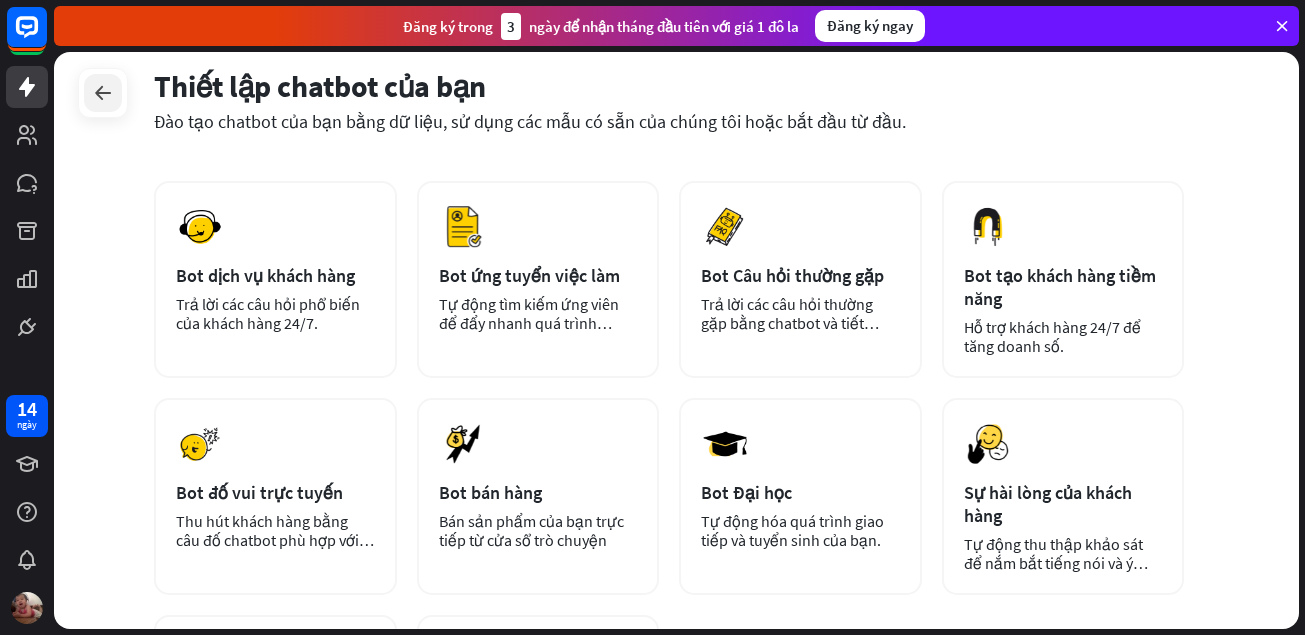 click at bounding box center (103, 93) 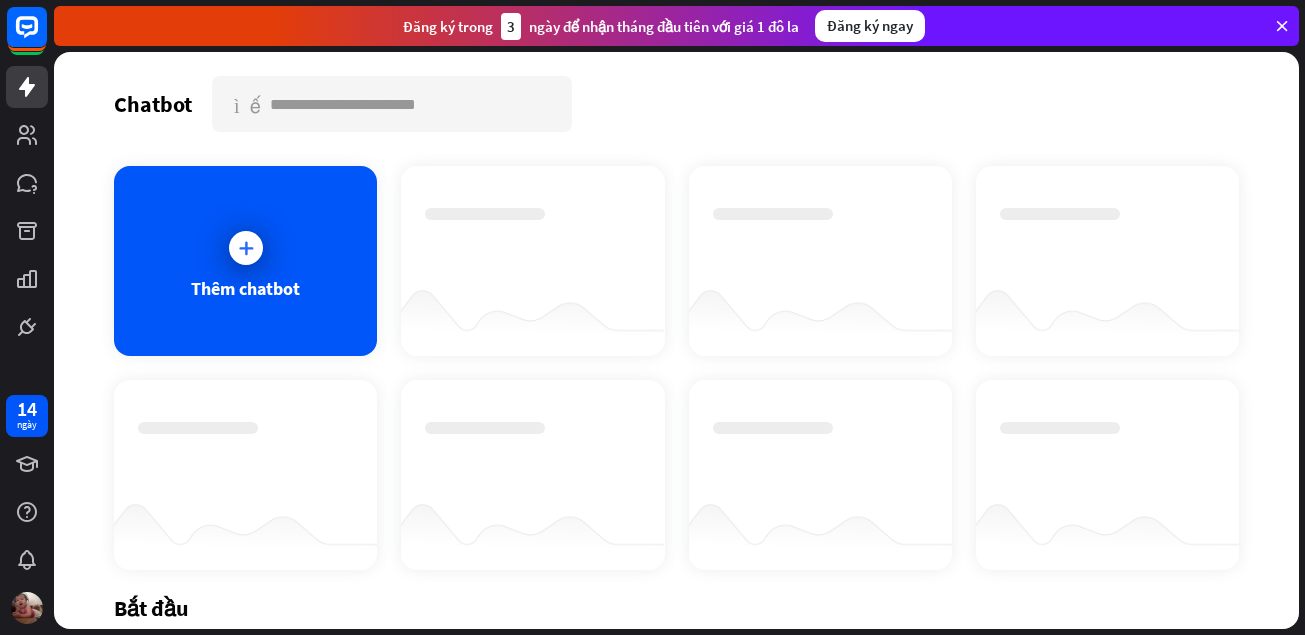 click on "Đăng ký trong
3
ngày để nhận tháng đầu tiên với giá 1 đô la
Đăng ký ngay" at bounding box center [676, 26] 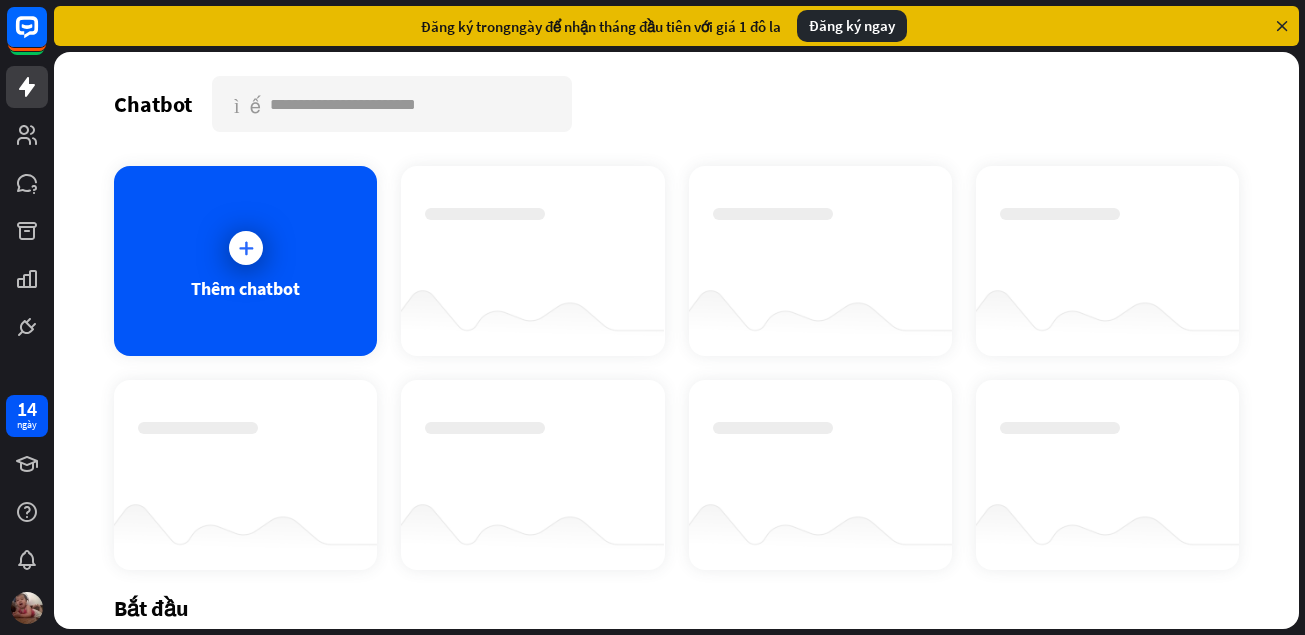 click at bounding box center (1282, 26) 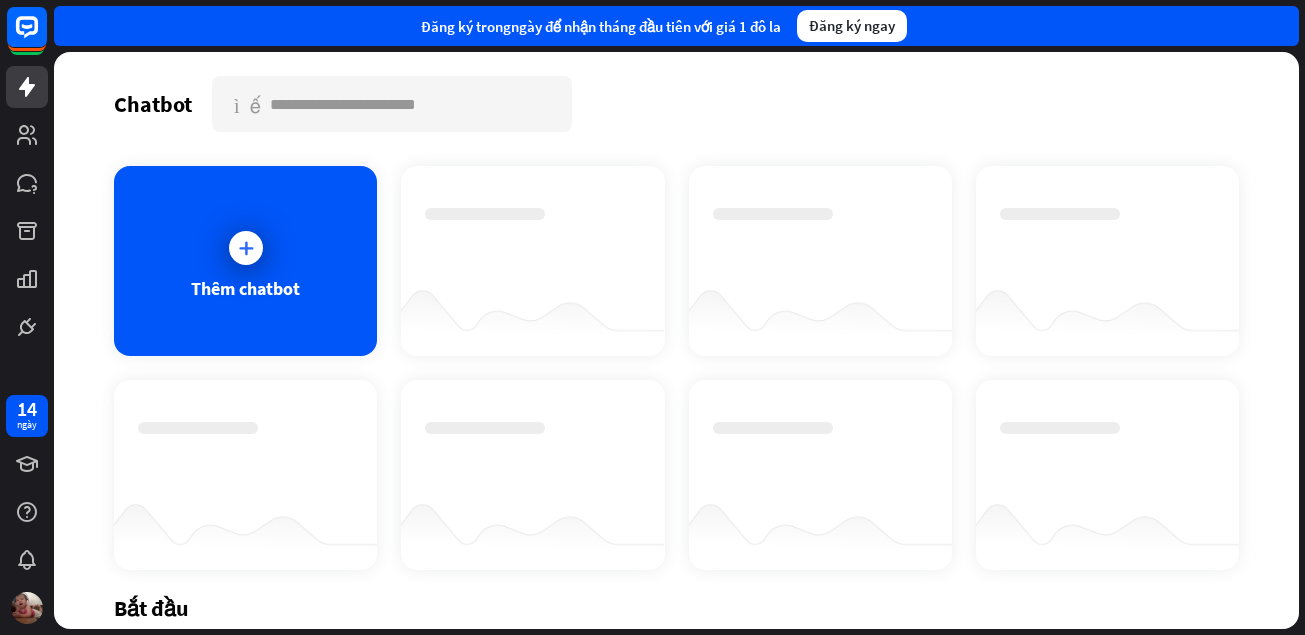 scroll, scrollTop: 260, scrollLeft: 0, axis: vertical 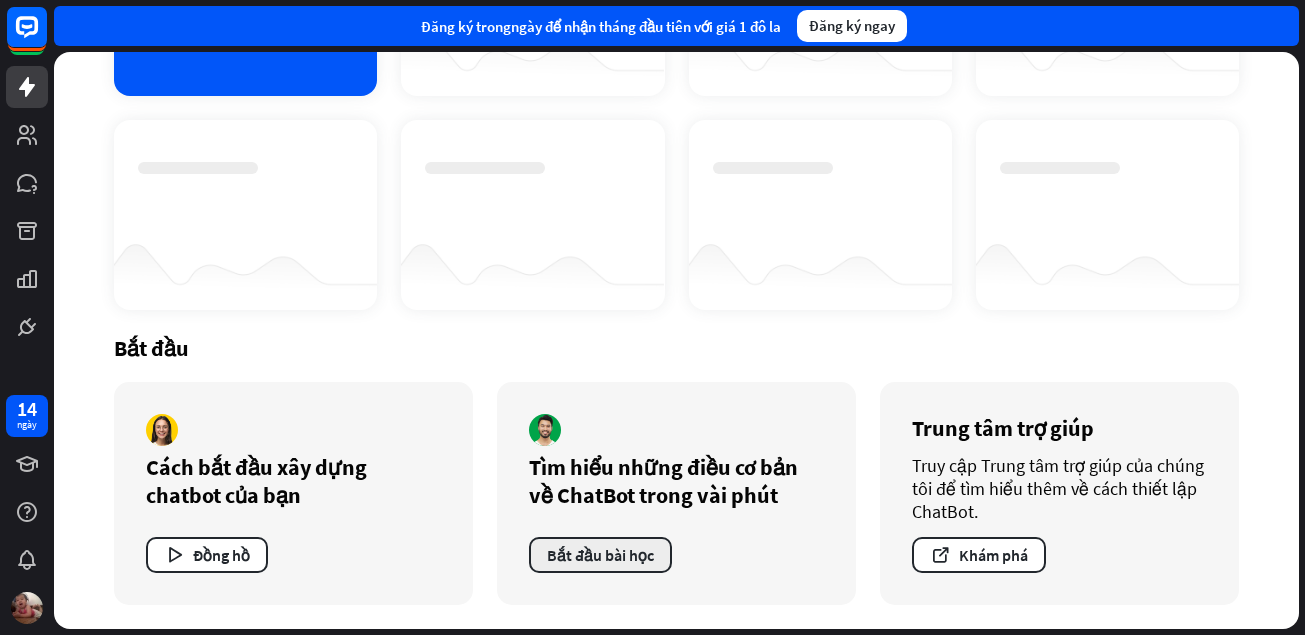 click on "Bắt đầu bài học" at bounding box center (600, 555) 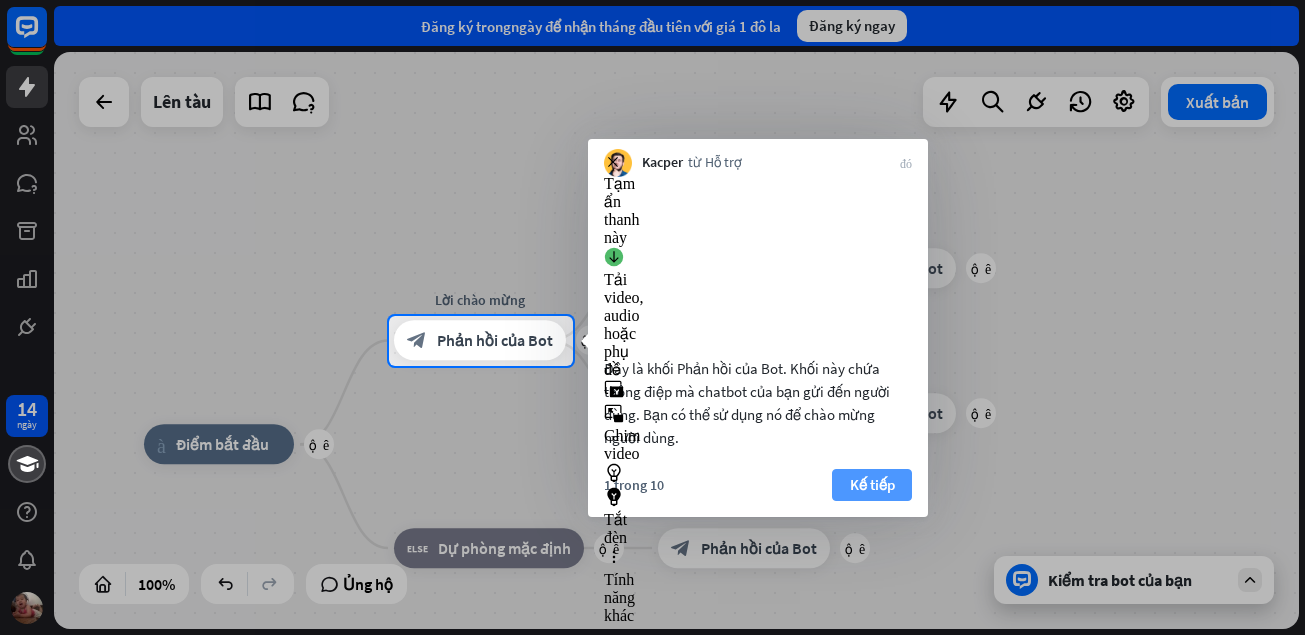 click on "Kế tiếp" at bounding box center (872, 484) 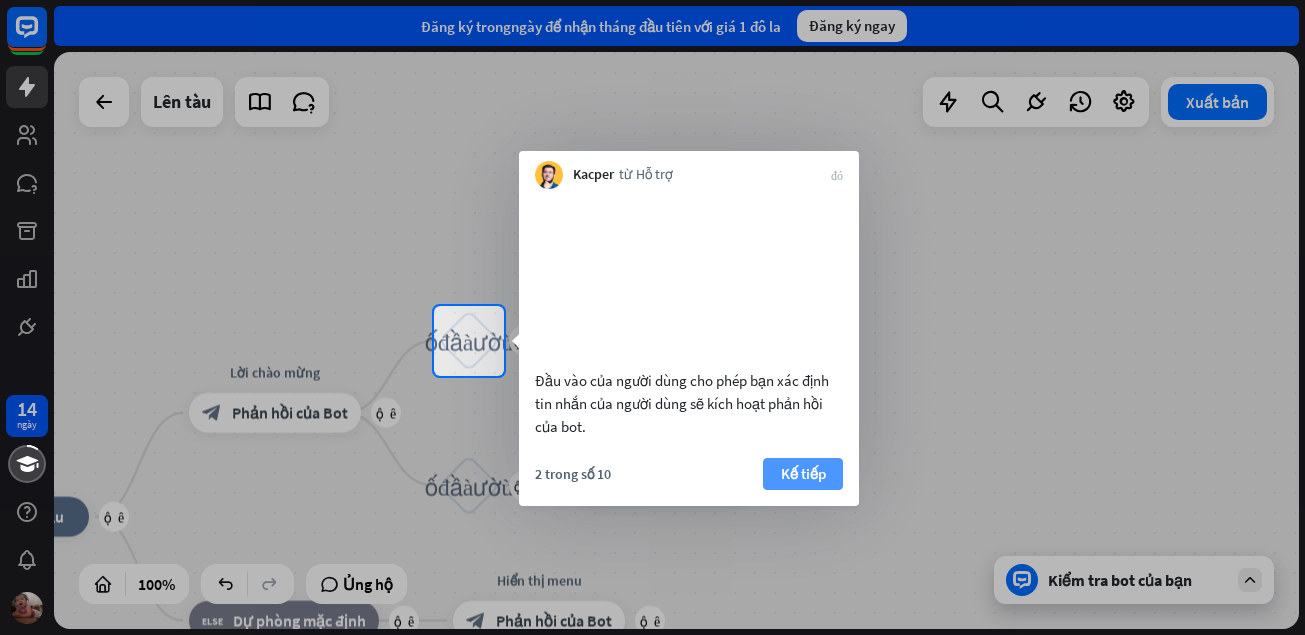click on "Kế tiếp" at bounding box center (803, 473) 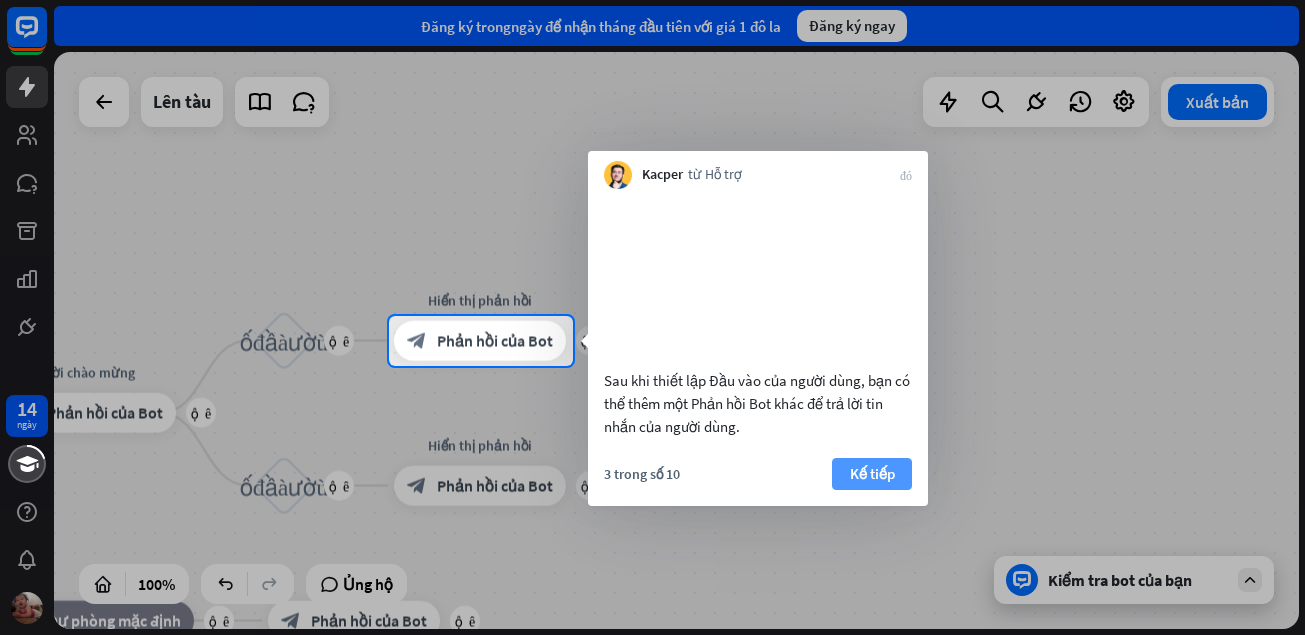 click on "Kế tiếp" at bounding box center [872, 473] 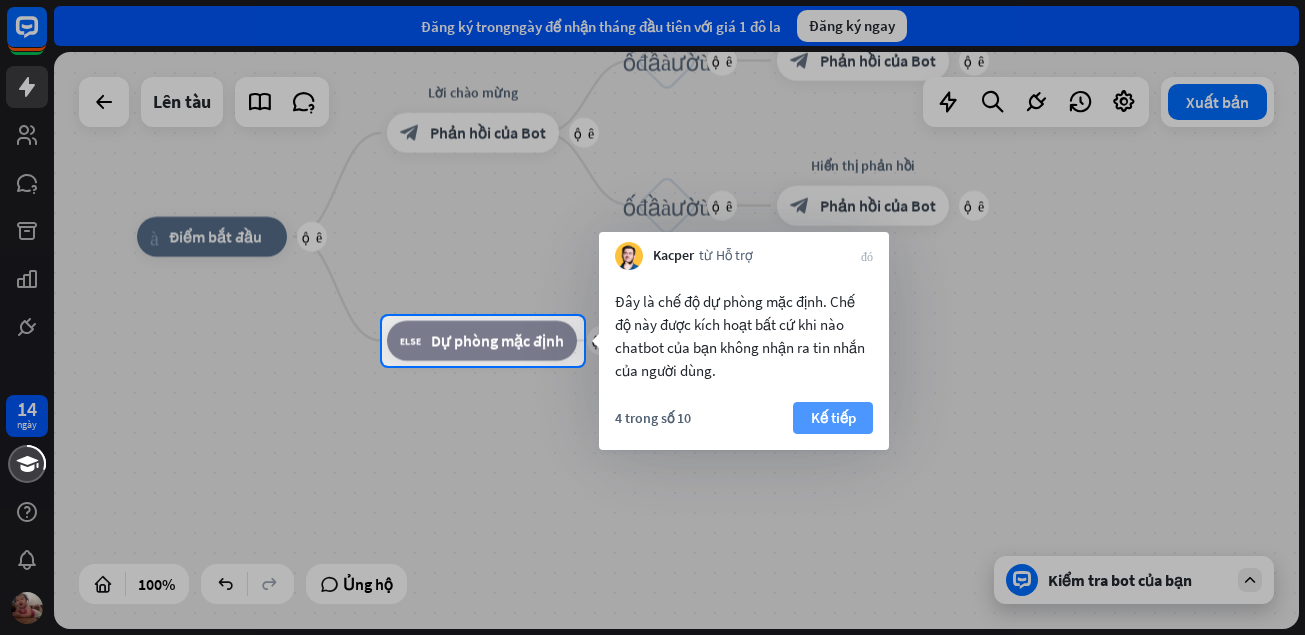 click on "Kế tiếp" at bounding box center [833, 418] 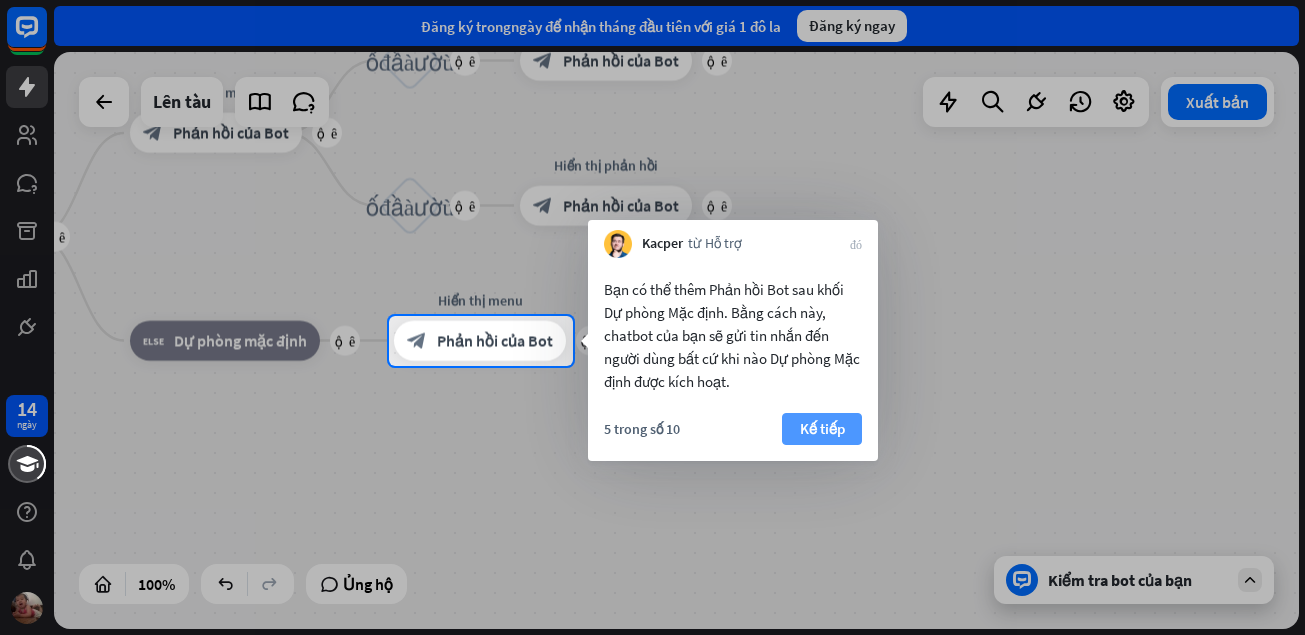click on "Kế tiếp" at bounding box center [822, 428] 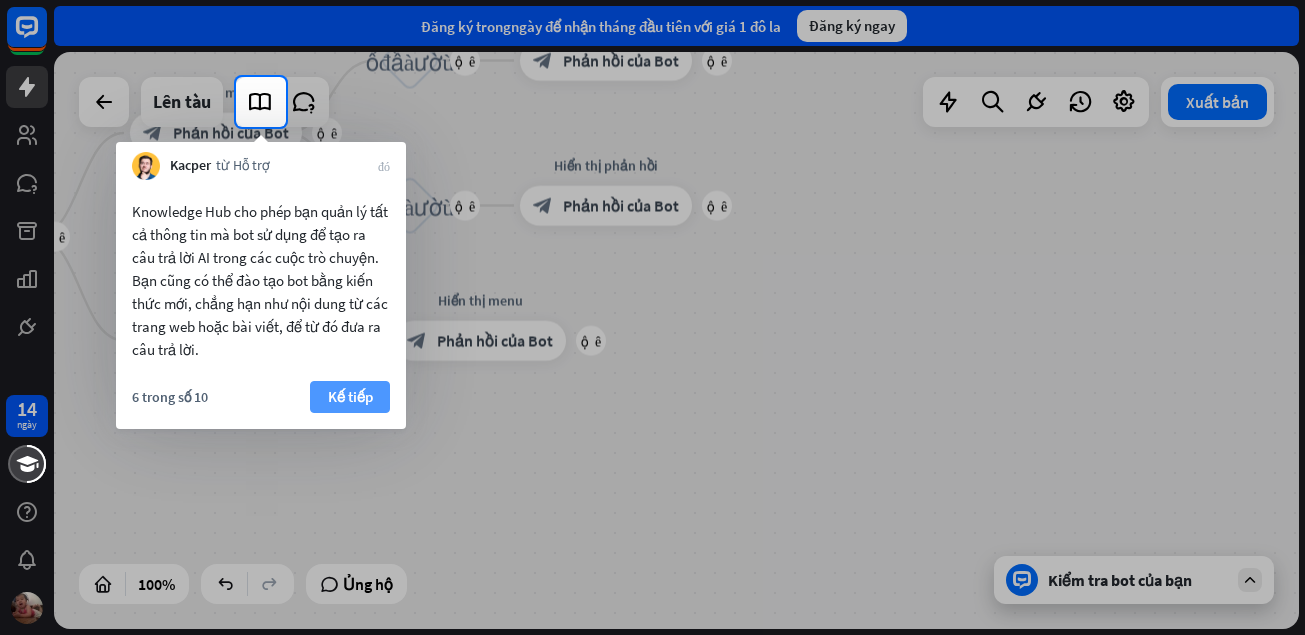 click on "Kế tiếp" at bounding box center [350, 396] 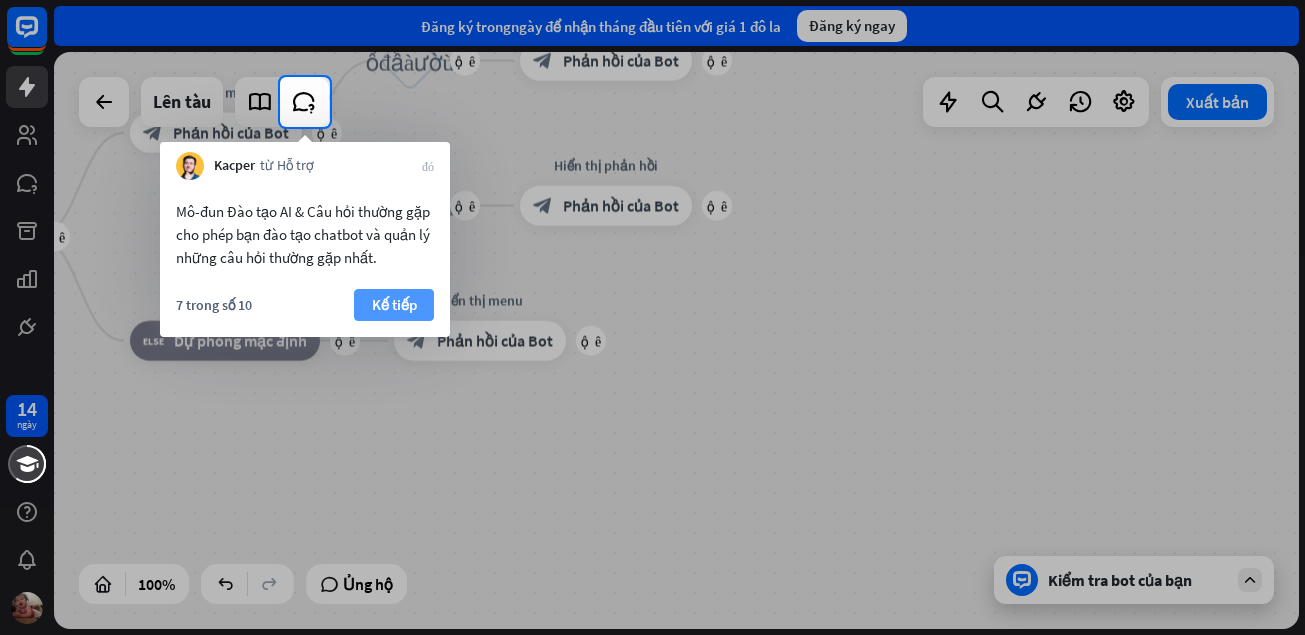 click on "Kế tiếp" at bounding box center [394, 305] 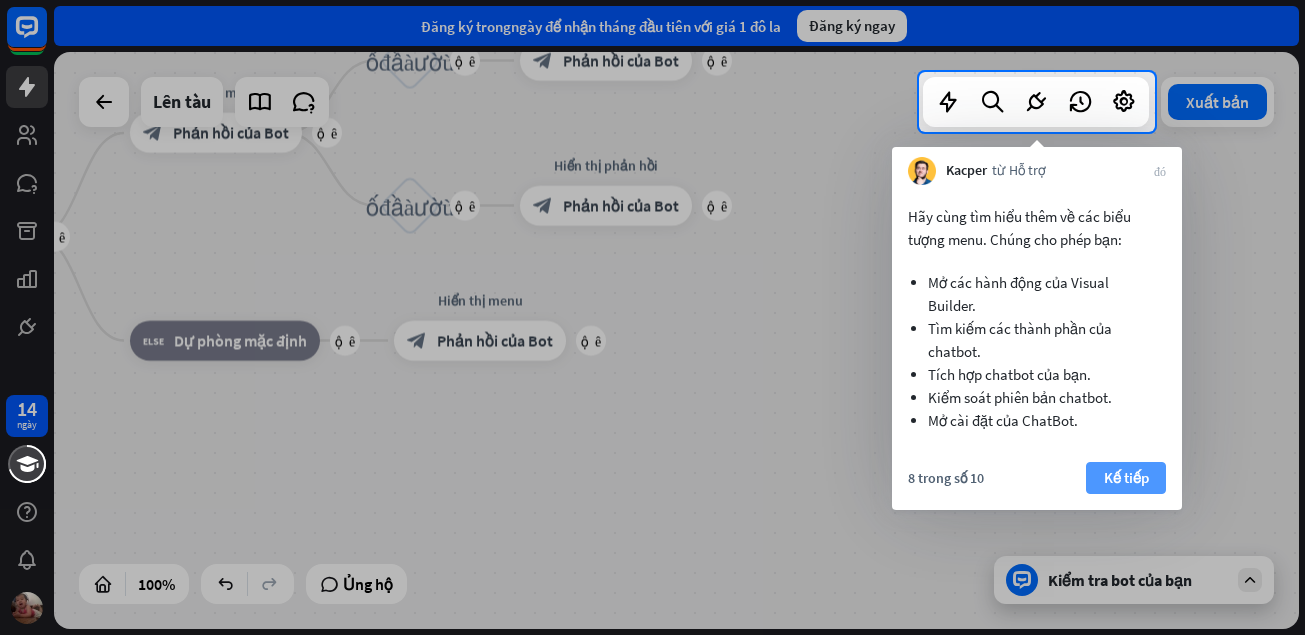 click on "Kế tiếp" at bounding box center (1126, 477) 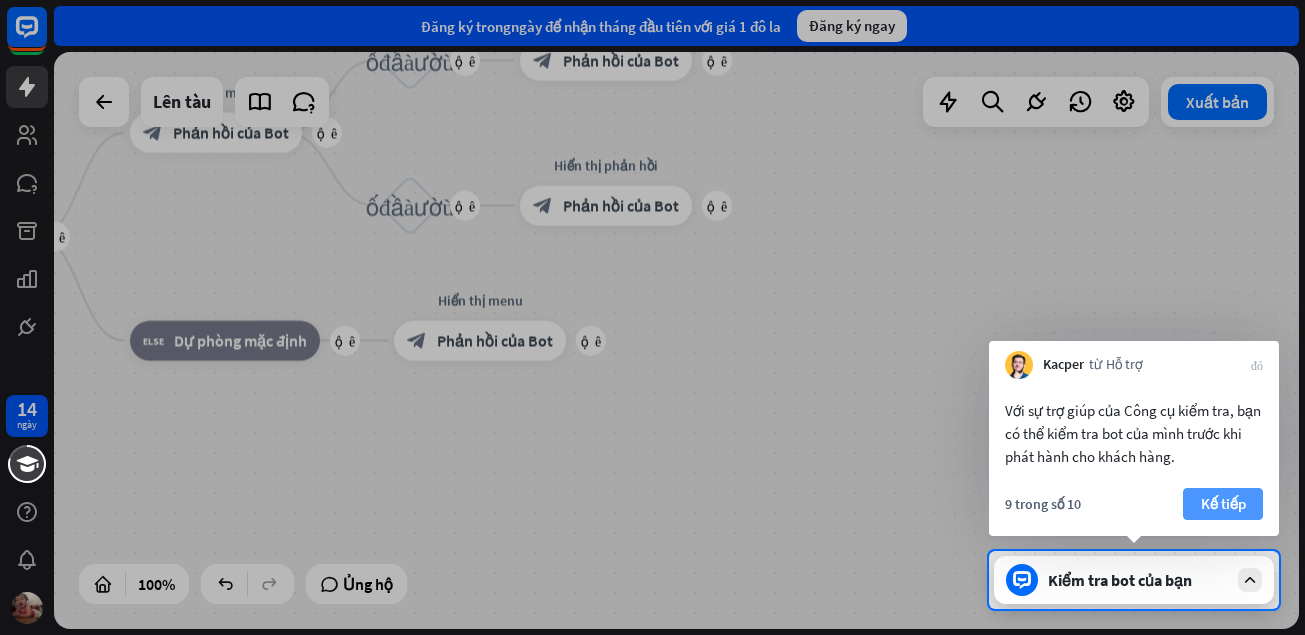 click on "Kế tiếp" at bounding box center (1223, 503) 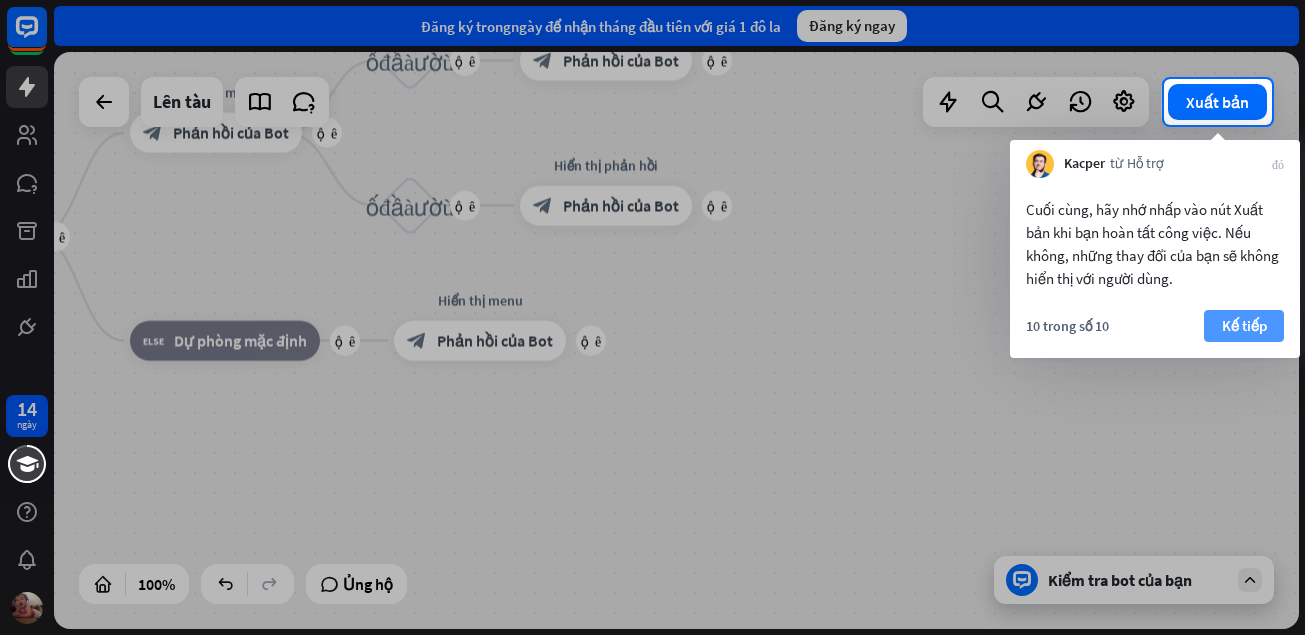 click on "Kế tiếp" at bounding box center (1244, 325) 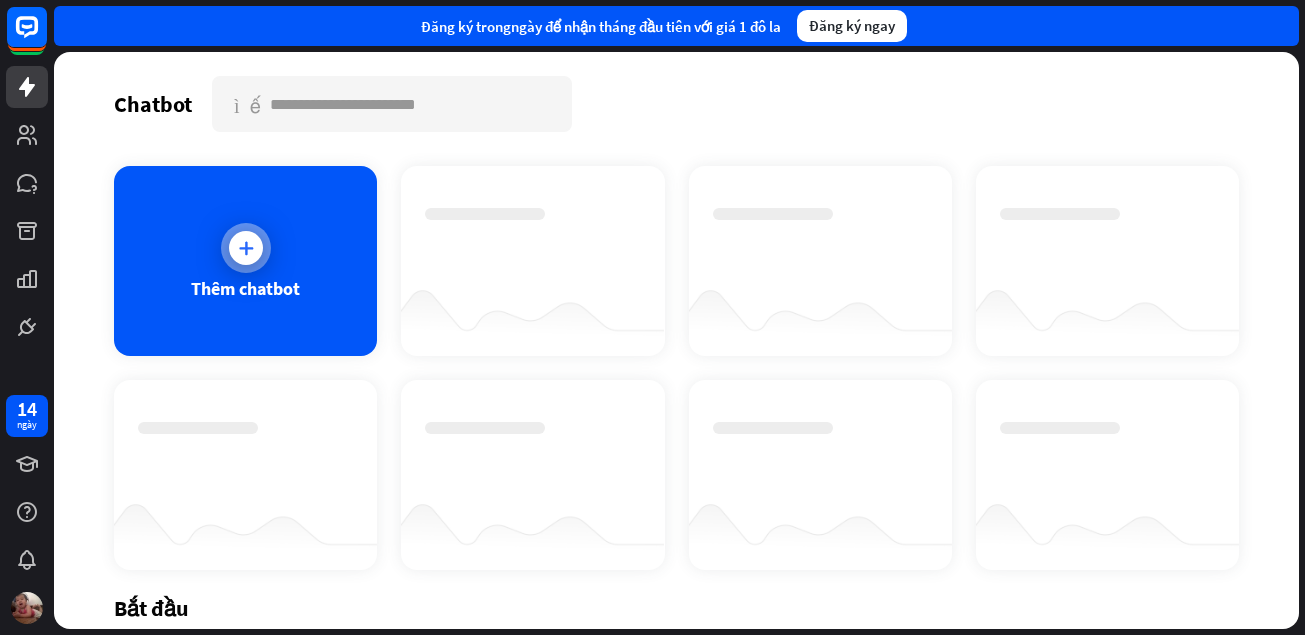 click at bounding box center [246, 248] 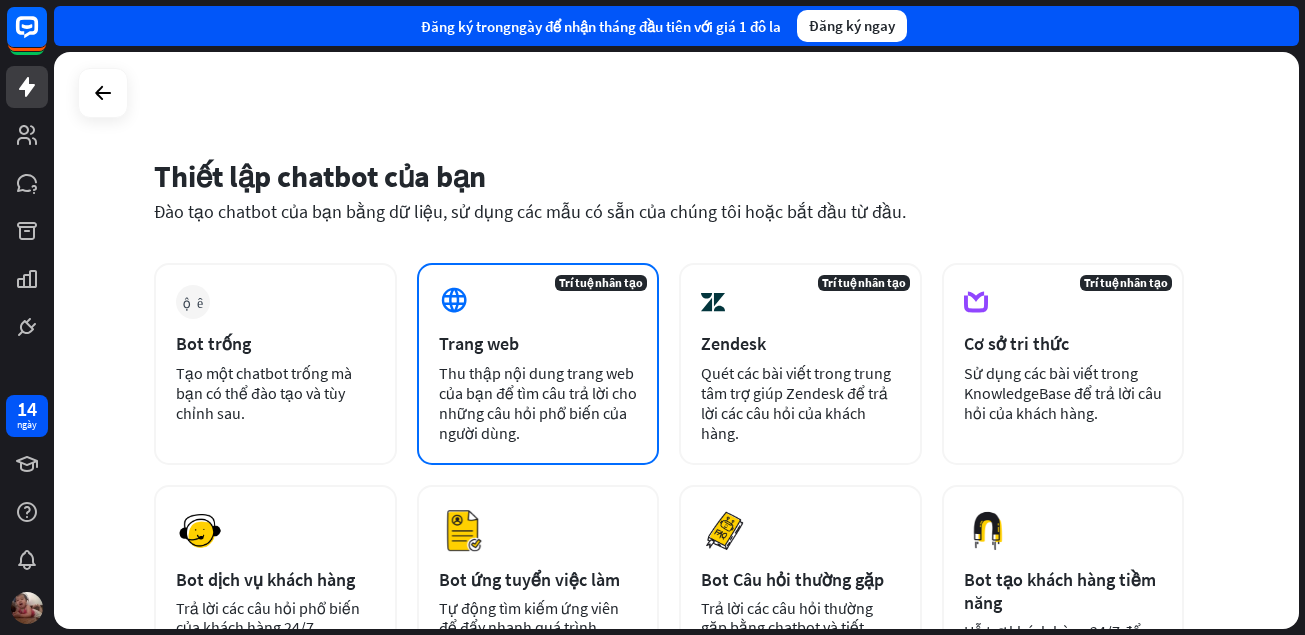 click on "Thu thập nội dung trang web của bạn để tìm câu trả lời cho những câu hỏi phổ biến của người dùng." at bounding box center (538, 403) 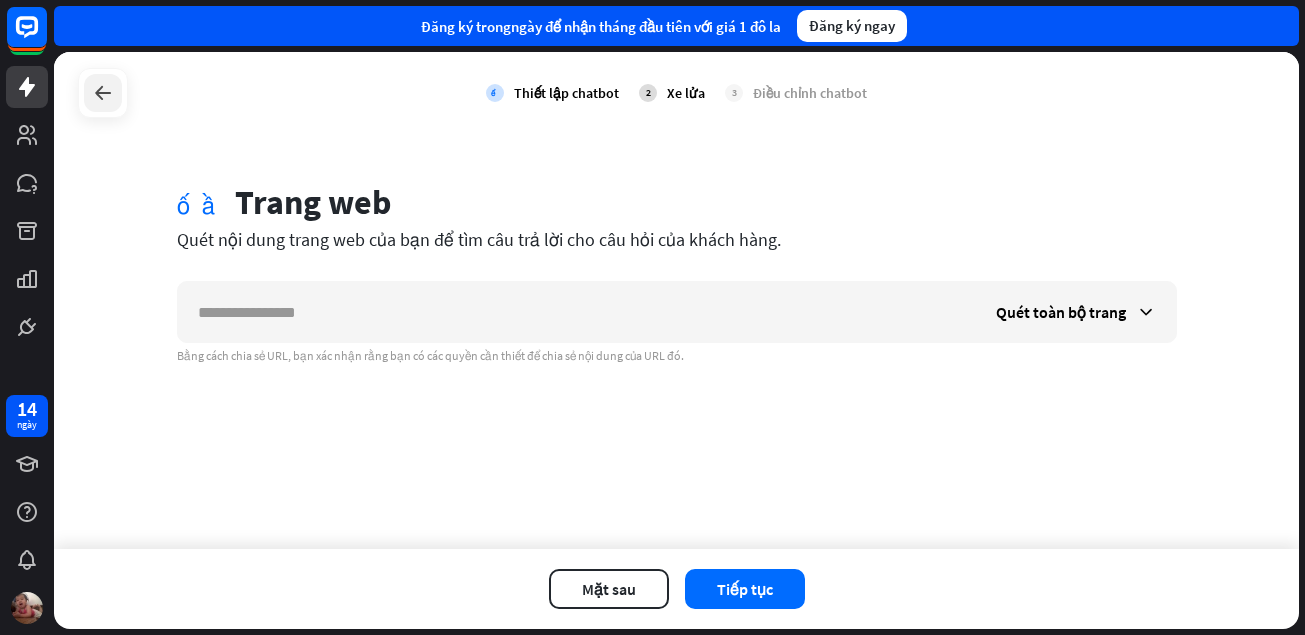 click at bounding box center [103, 93] 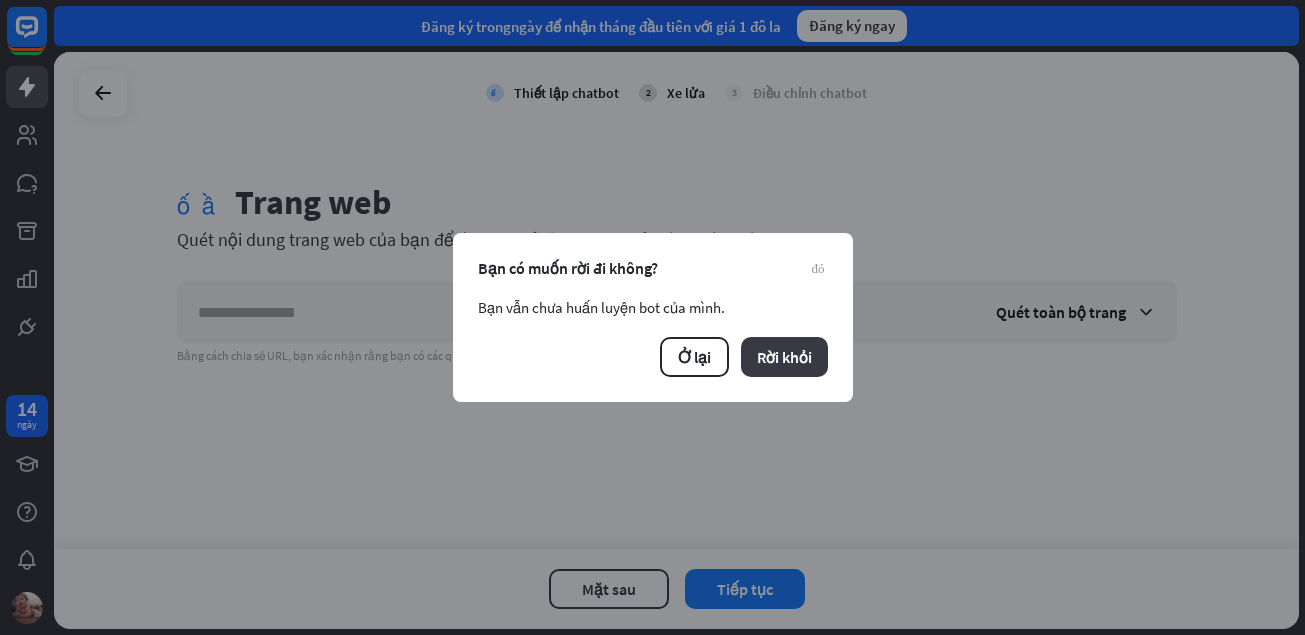 click on "Rời khỏi" at bounding box center (784, 357) 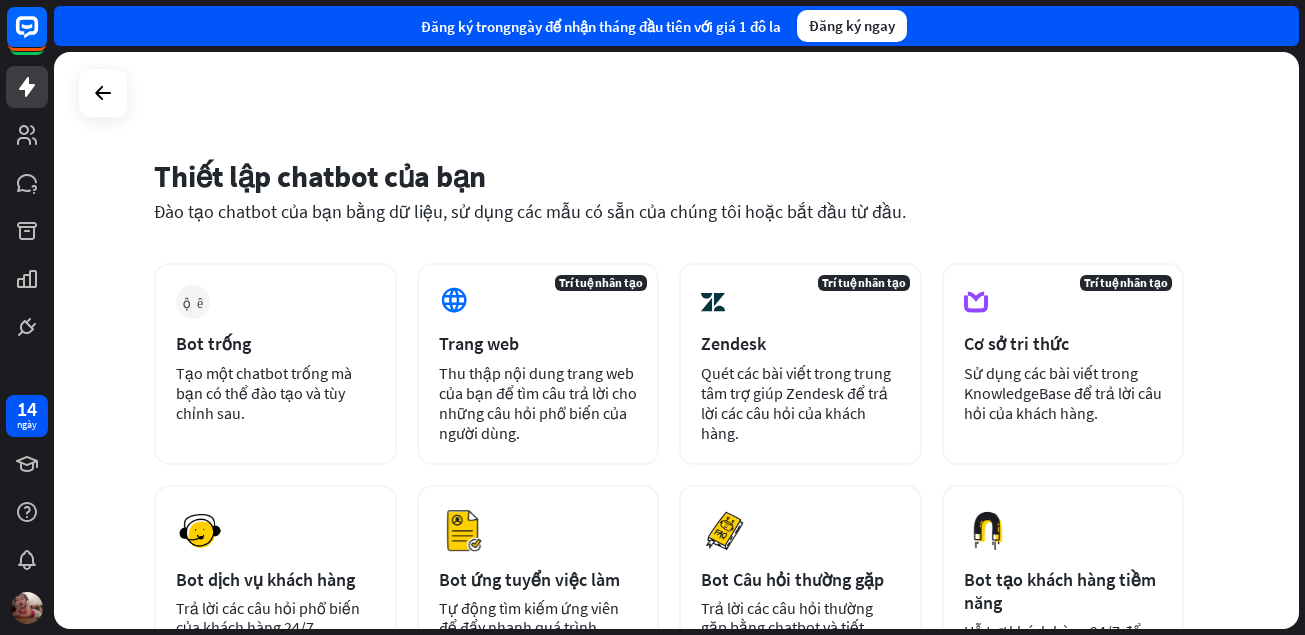 scroll, scrollTop: 200, scrollLeft: 0, axis: vertical 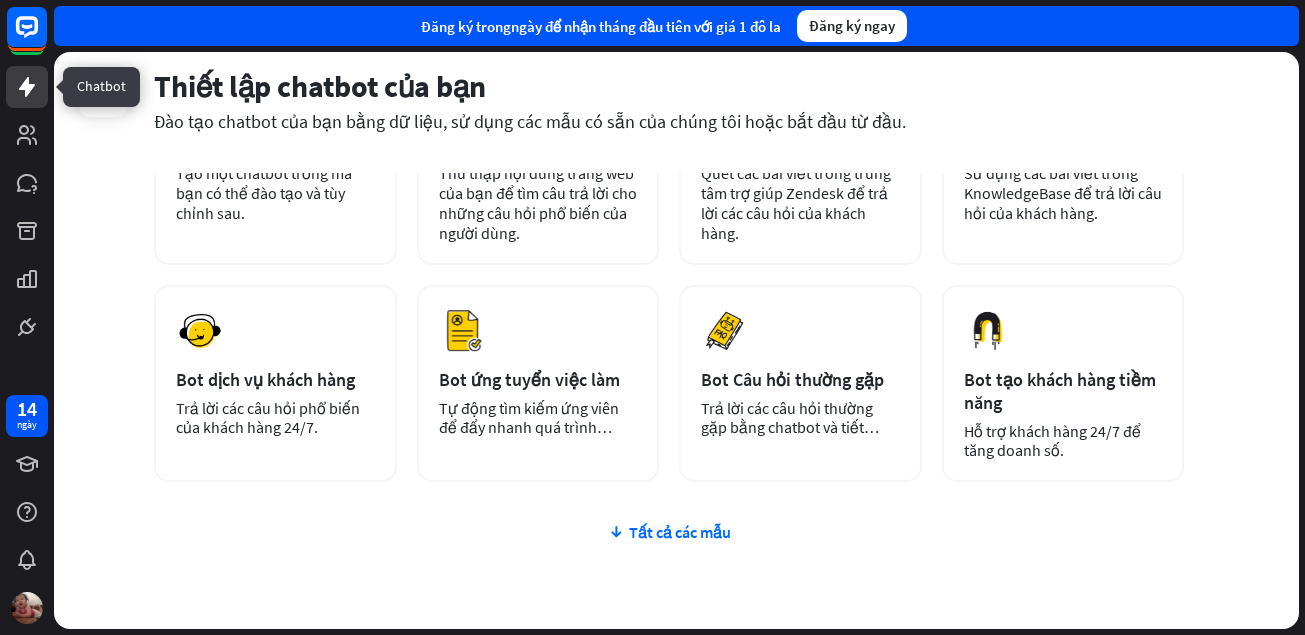 click 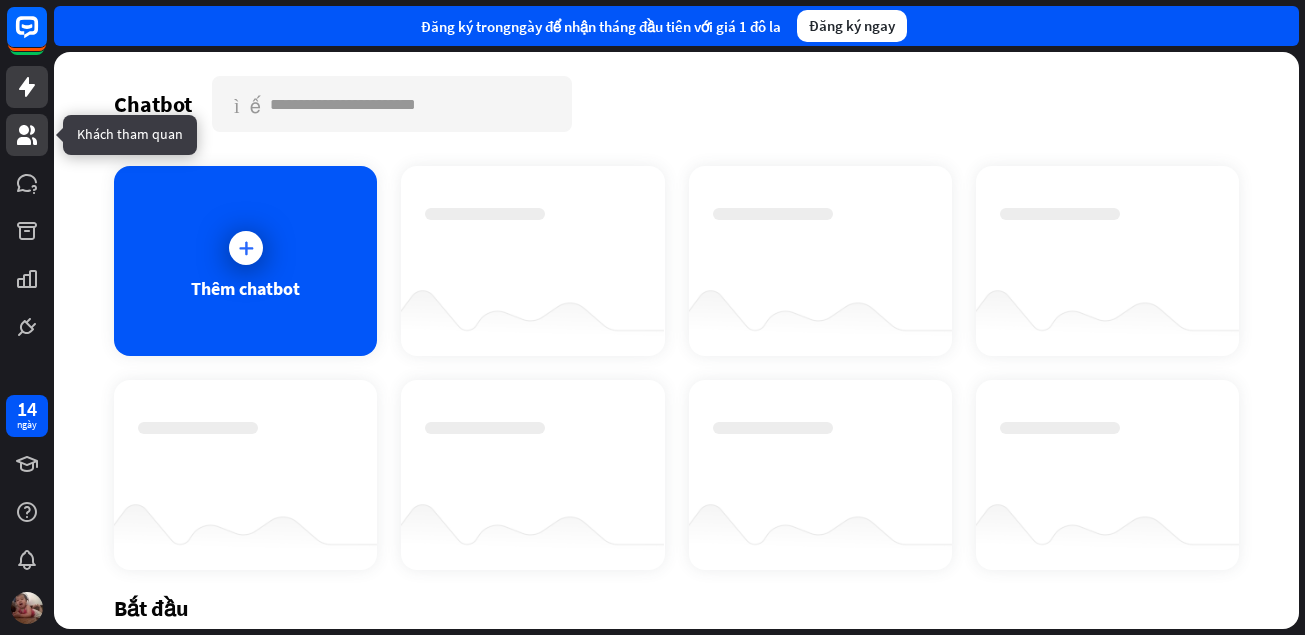 click 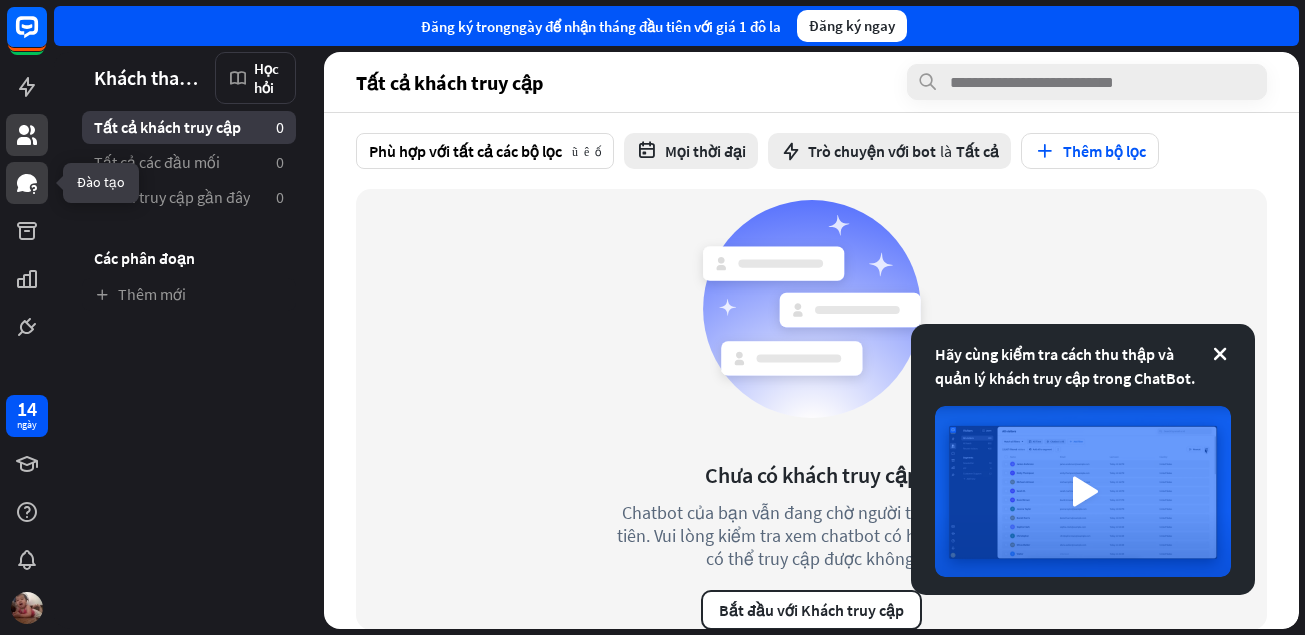 click 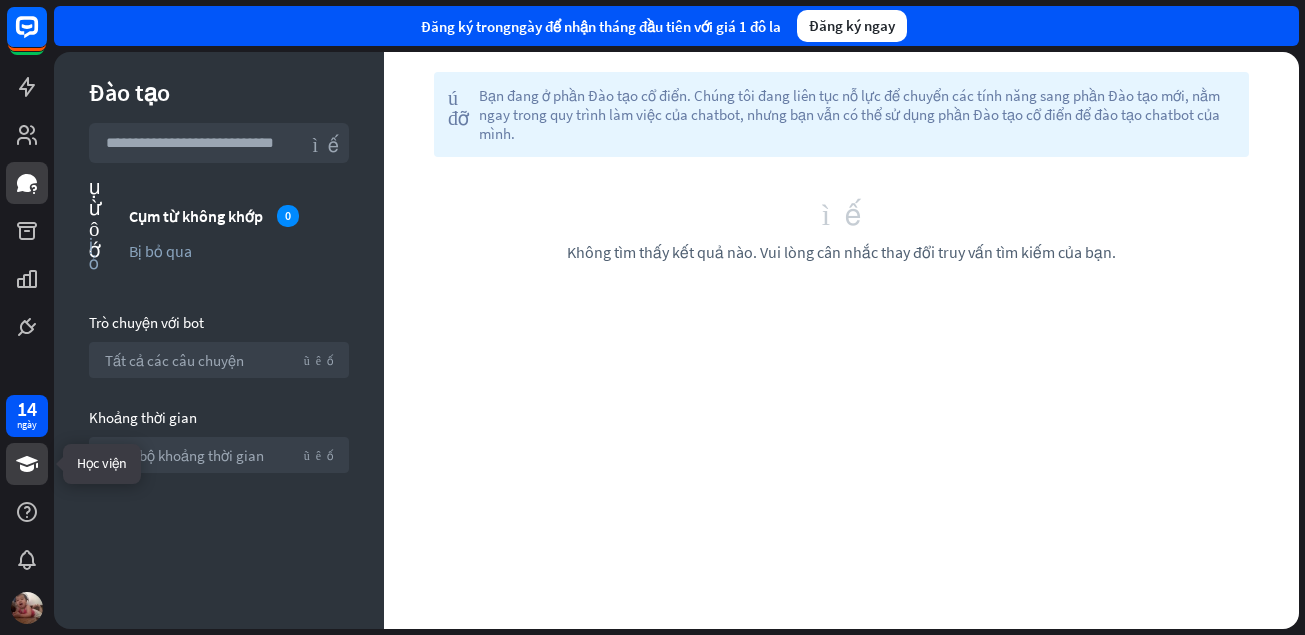 click 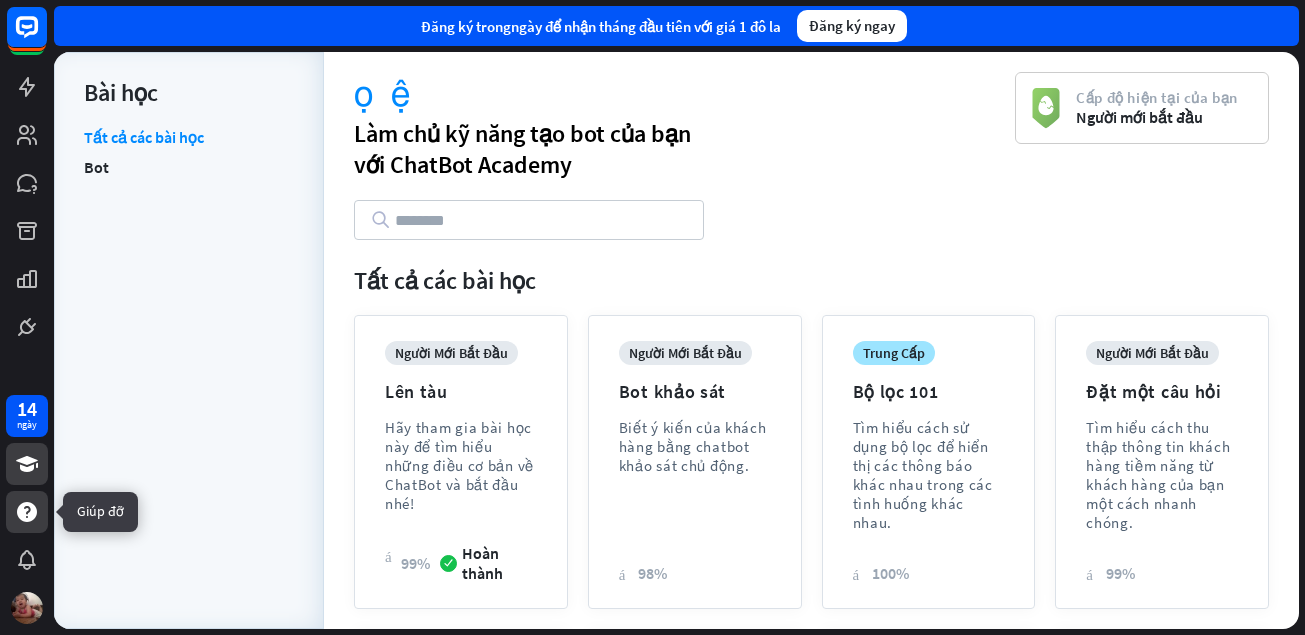 click 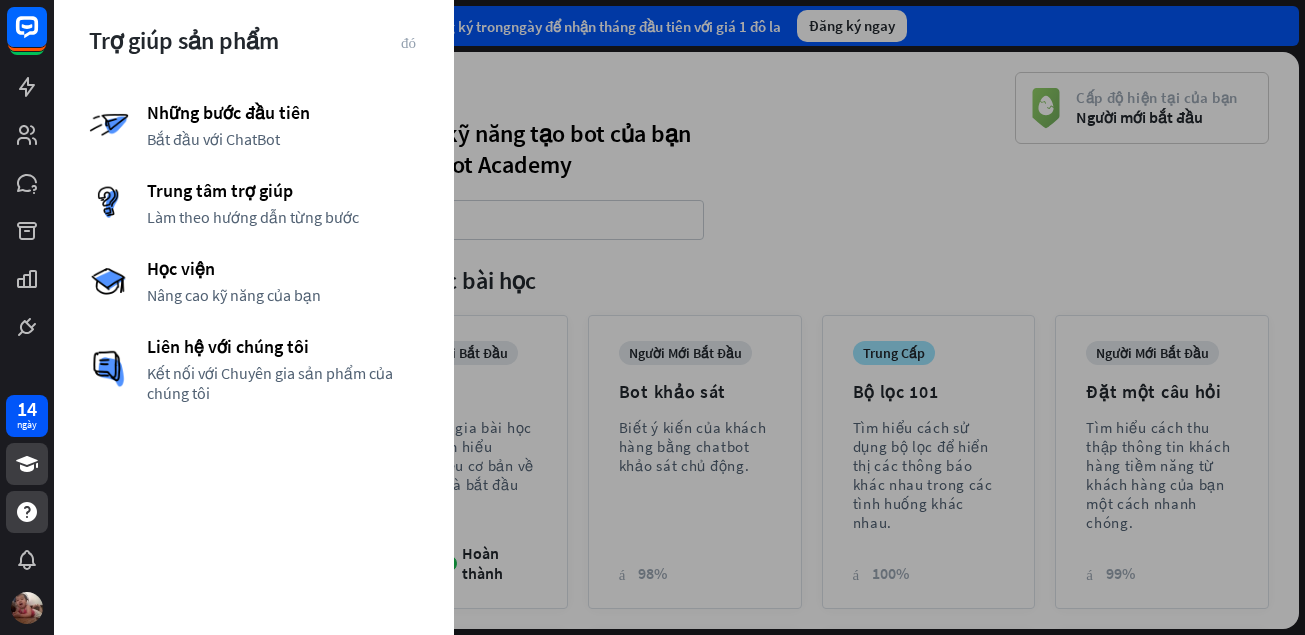 click at bounding box center [679, 317] 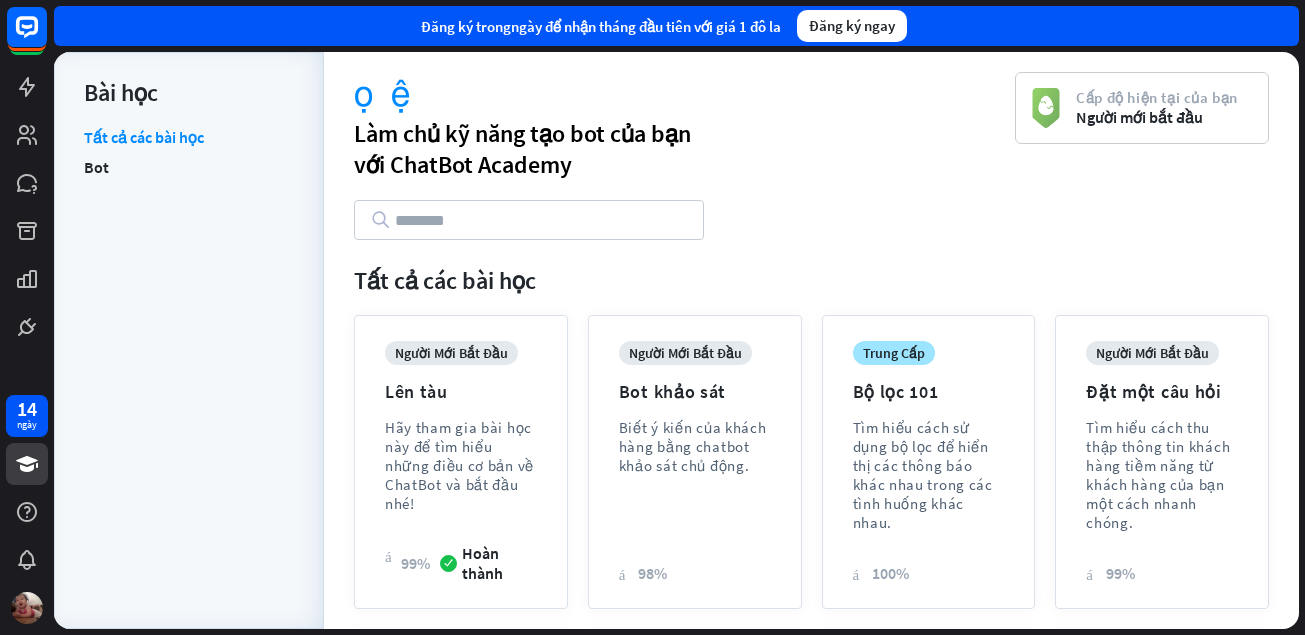 click on "Đăng ký ngay" at bounding box center (852, 25) 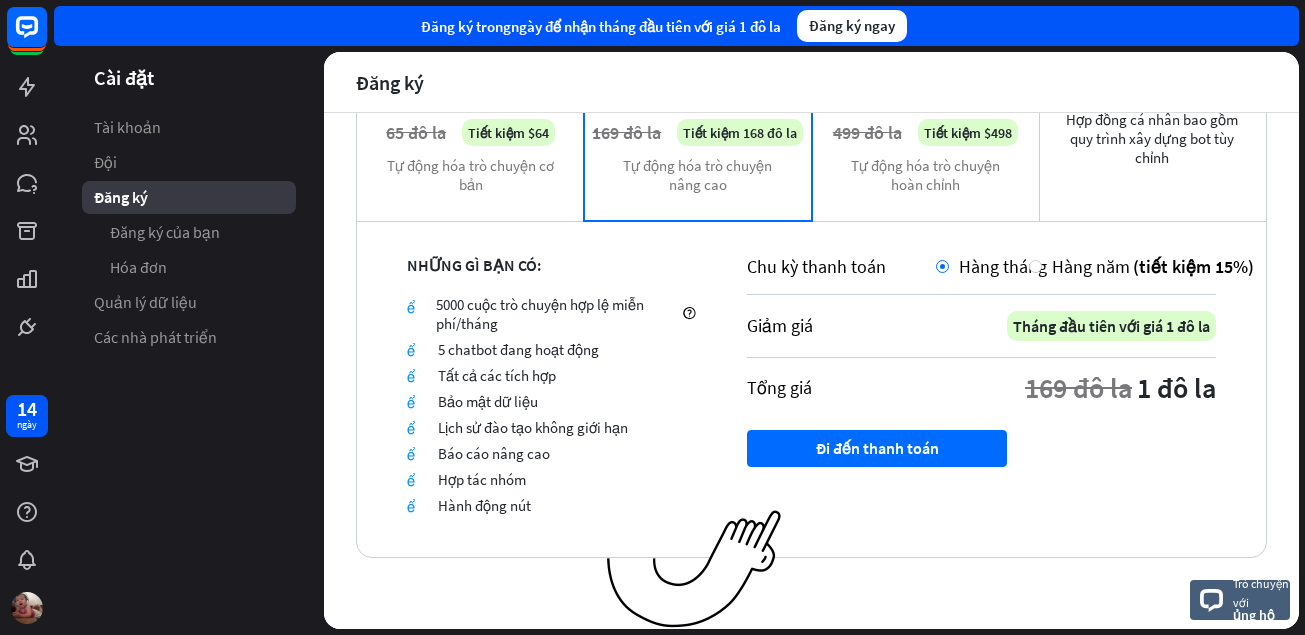 scroll, scrollTop: 0, scrollLeft: 0, axis: both 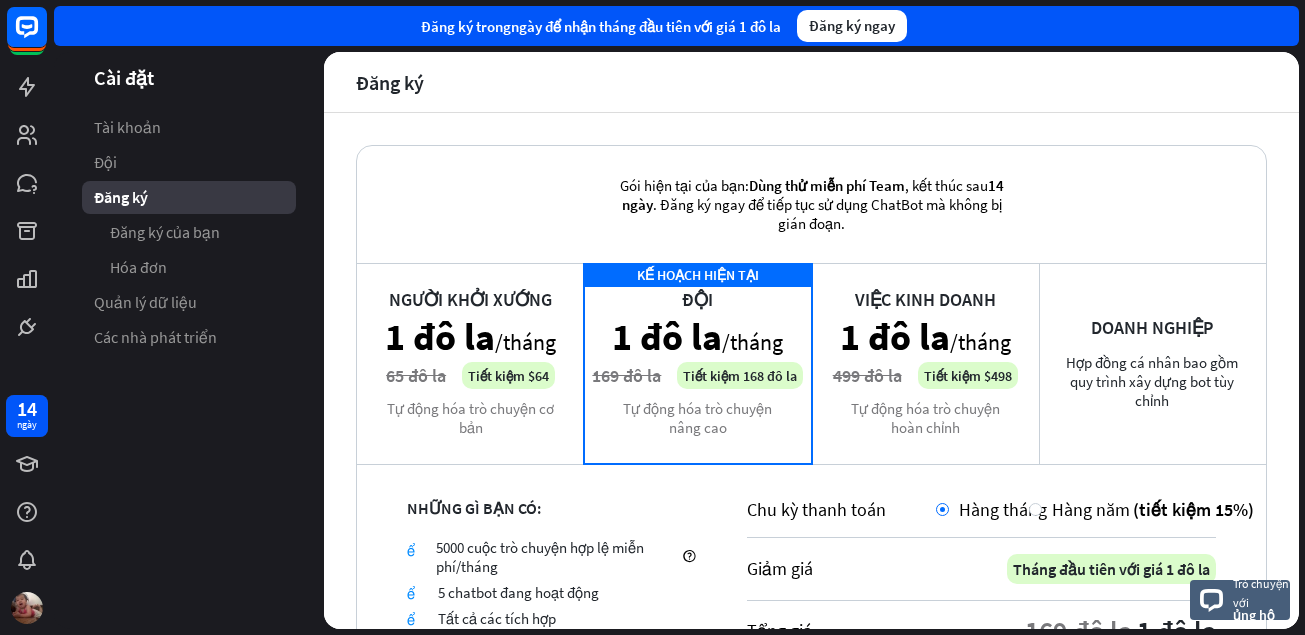 click on "Cài đặt" at bounding box center (189, 77) 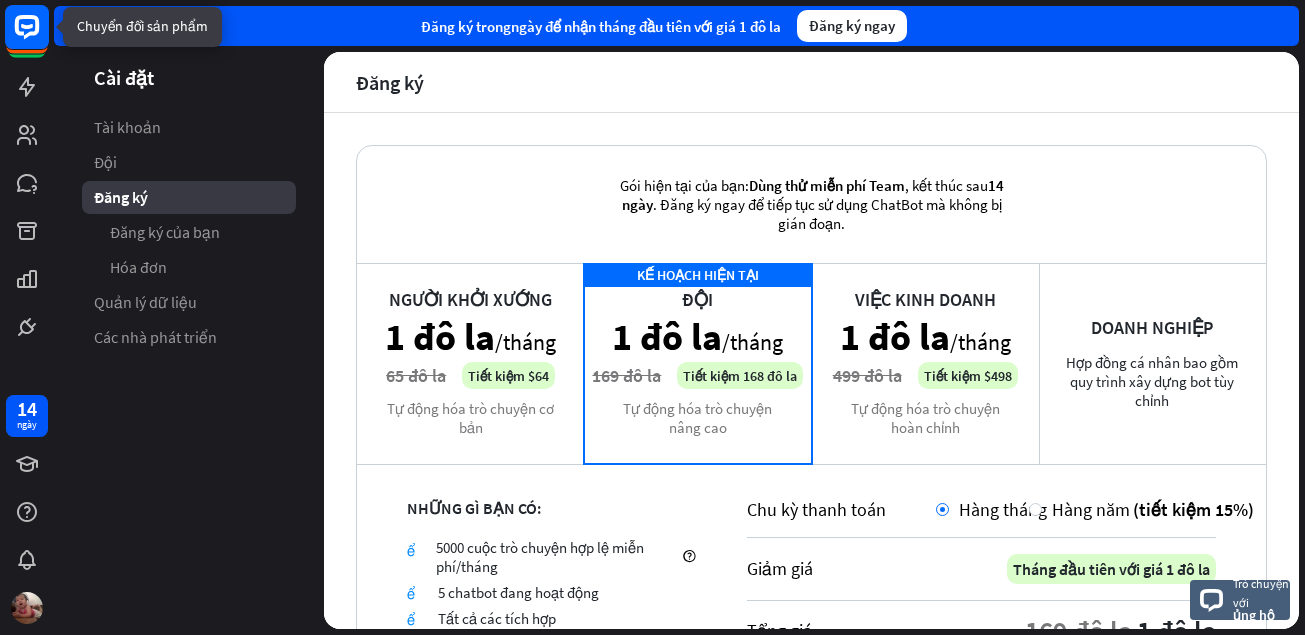 click 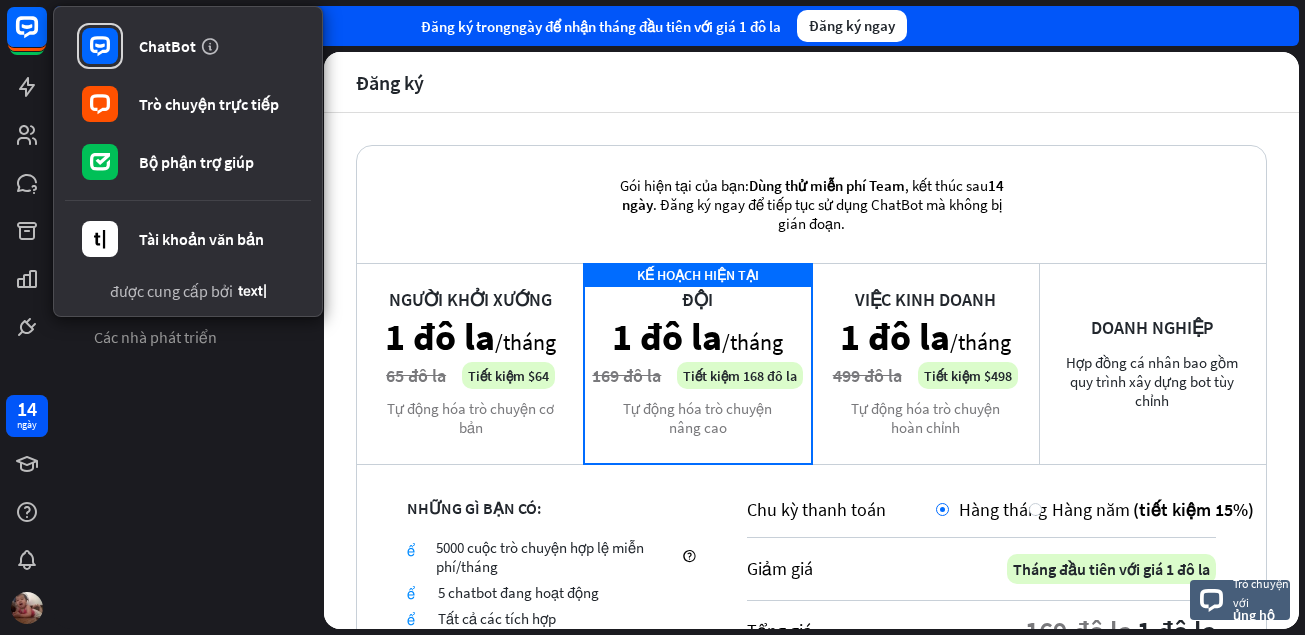 click on "Cài đặt
Tài khoản
Đội
Đăng ký
Đăng ký của bạn
Hóa đơn
Quản lý dữ liệu
Các nhà phát triển" at bounding box center [189, 340] 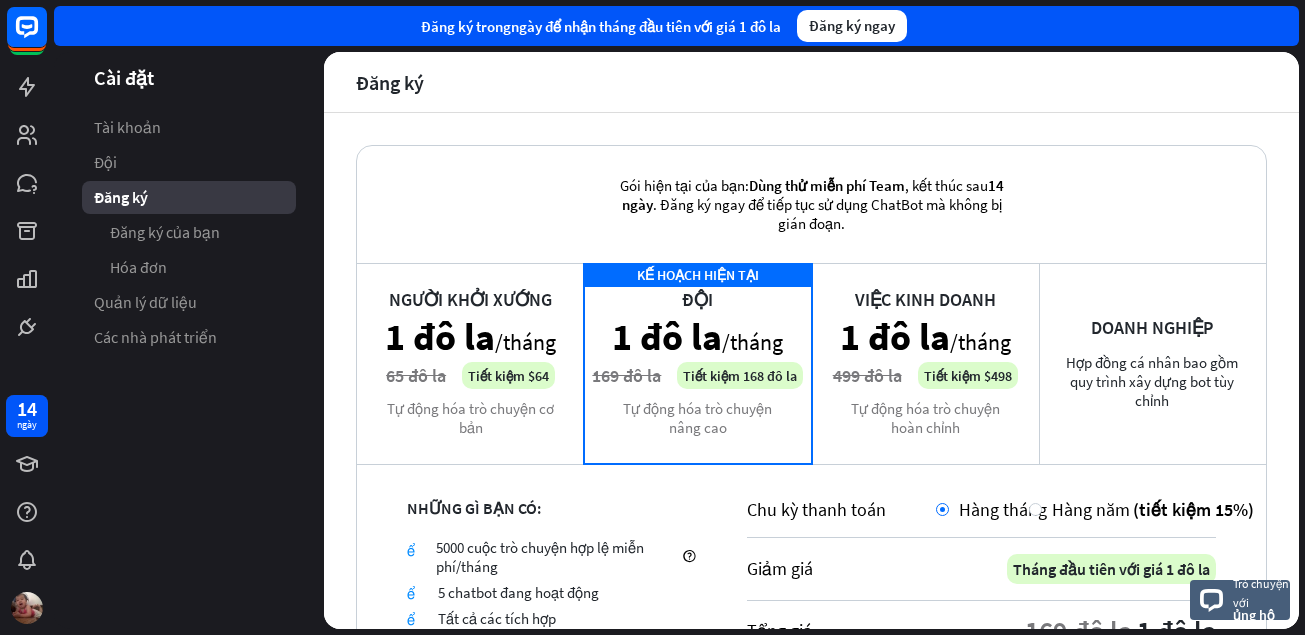 click on "Cài đặt" at bounding box center [124, 77] 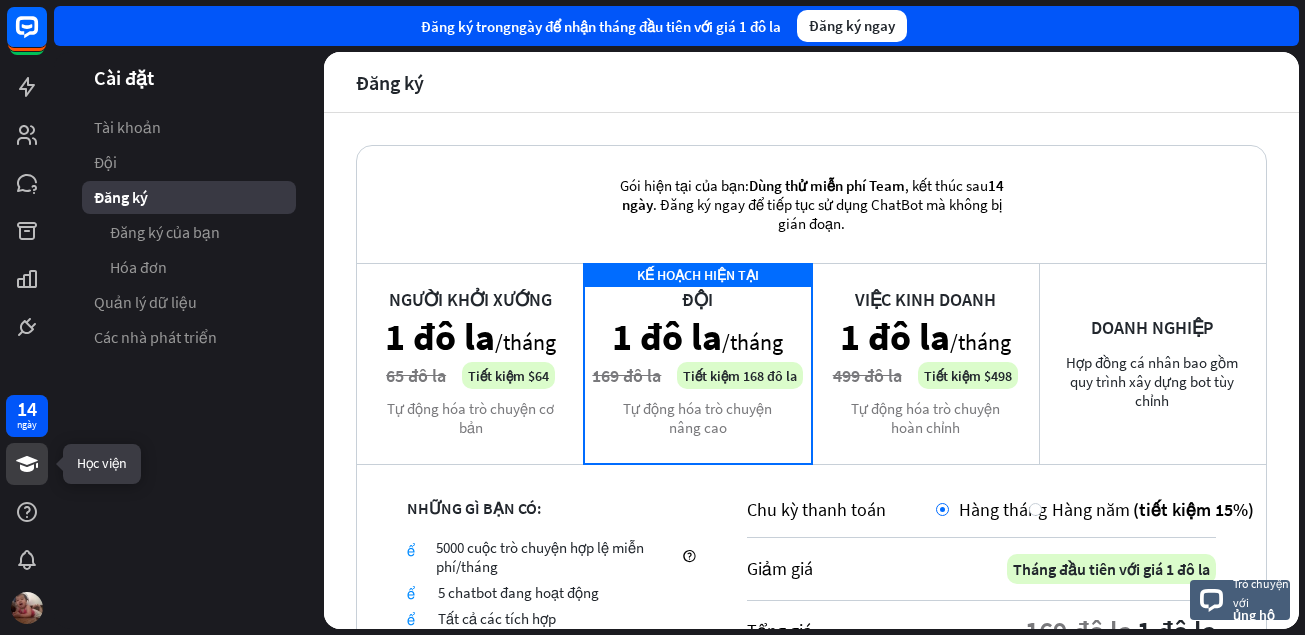 click 